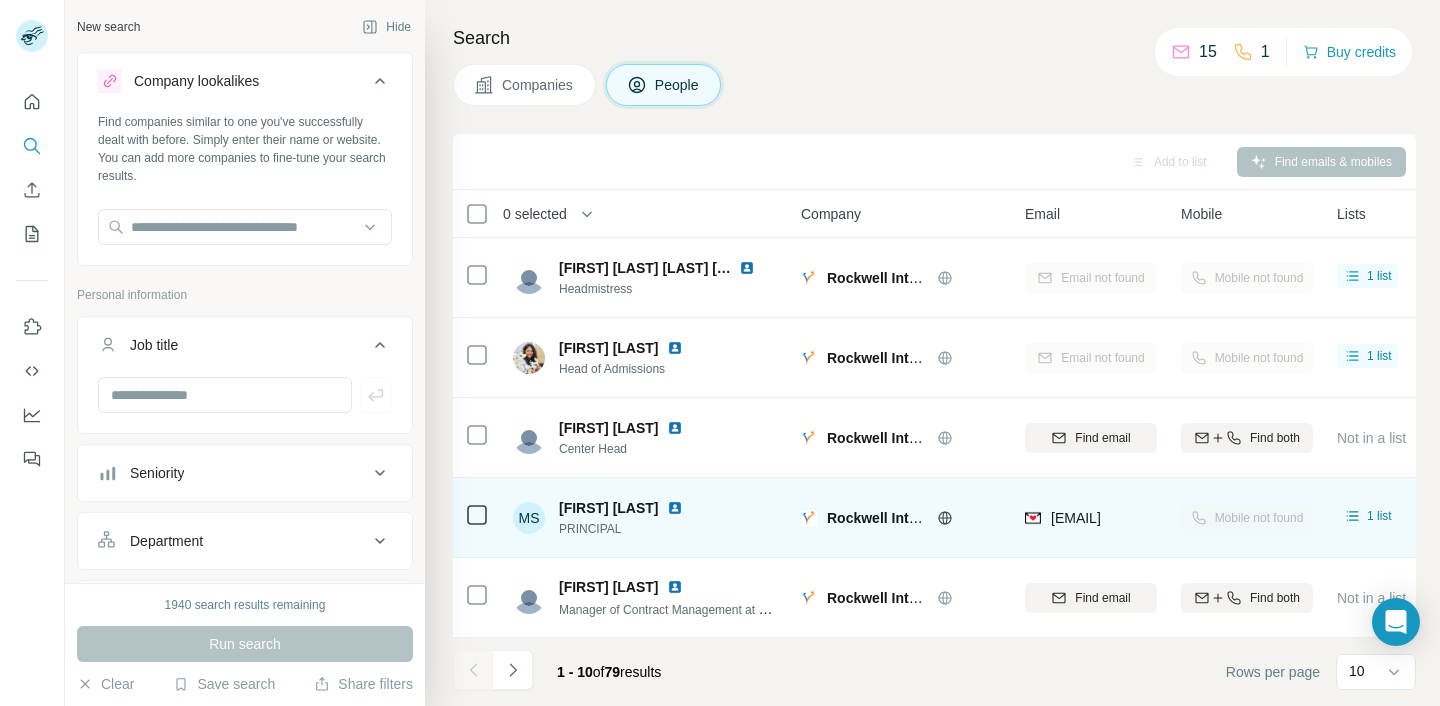 scroll, scrollTop: 0, scrollLeft: 0, axis: both 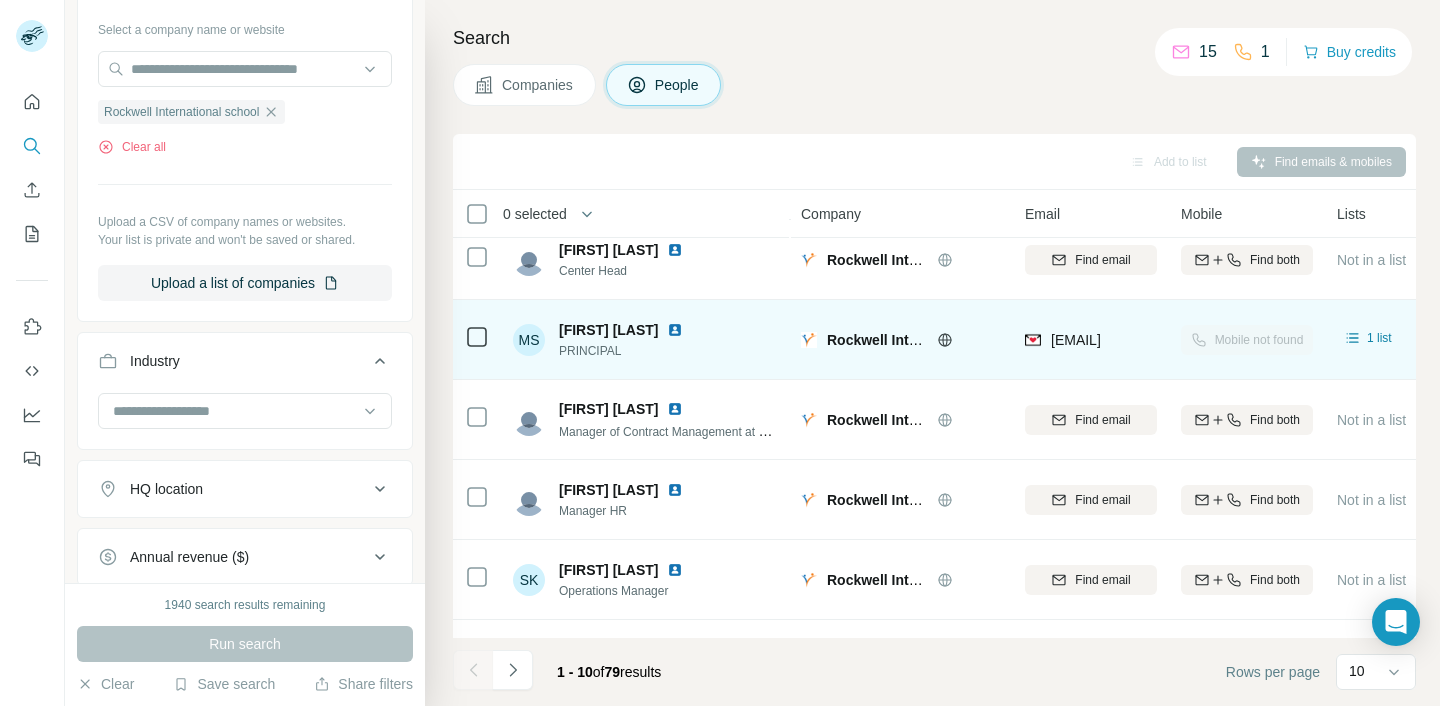drag, startPoint x: 553, startPoint y: 320, endPoint x: 708, endPoint y: 332, distance: 155.46382 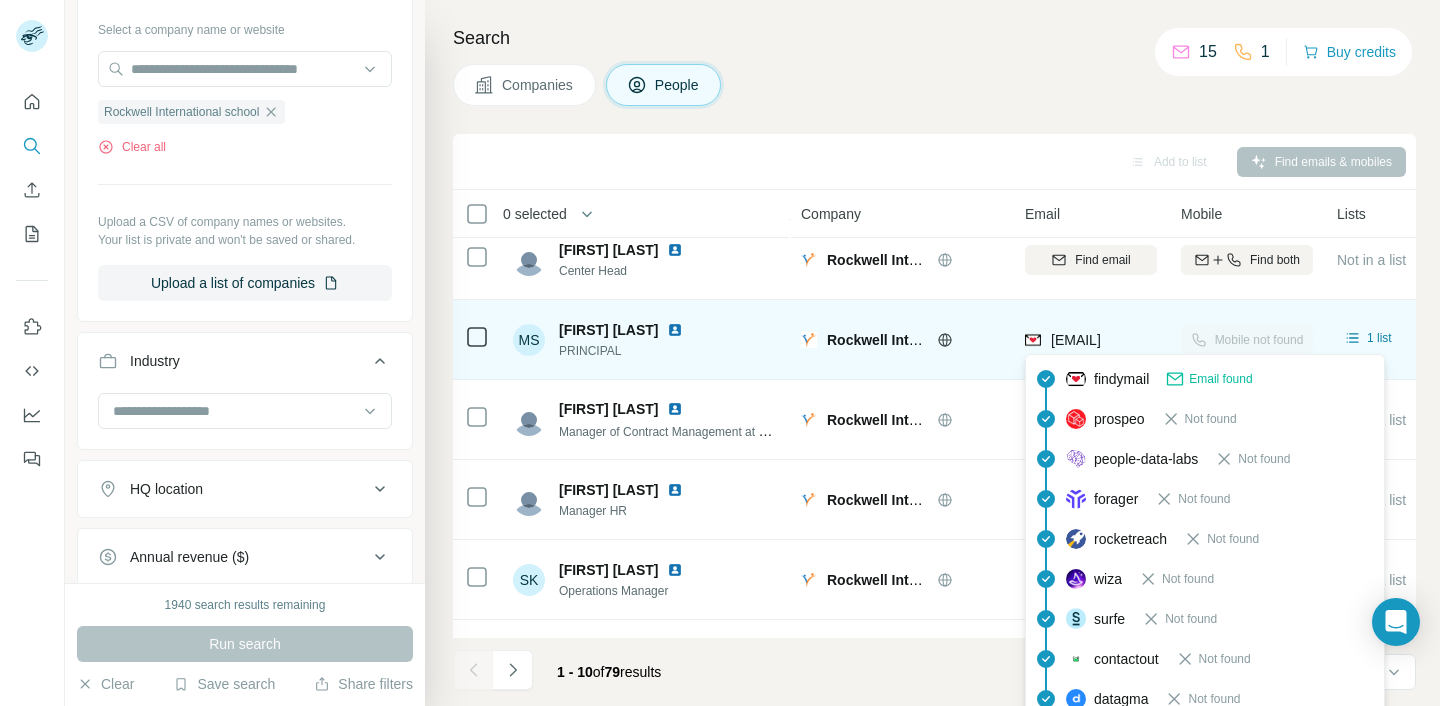 drag, startPoint x: 1041, startPoint y: 324, endPoint x: 1153, endPoint y: 351, distance: 115.2085 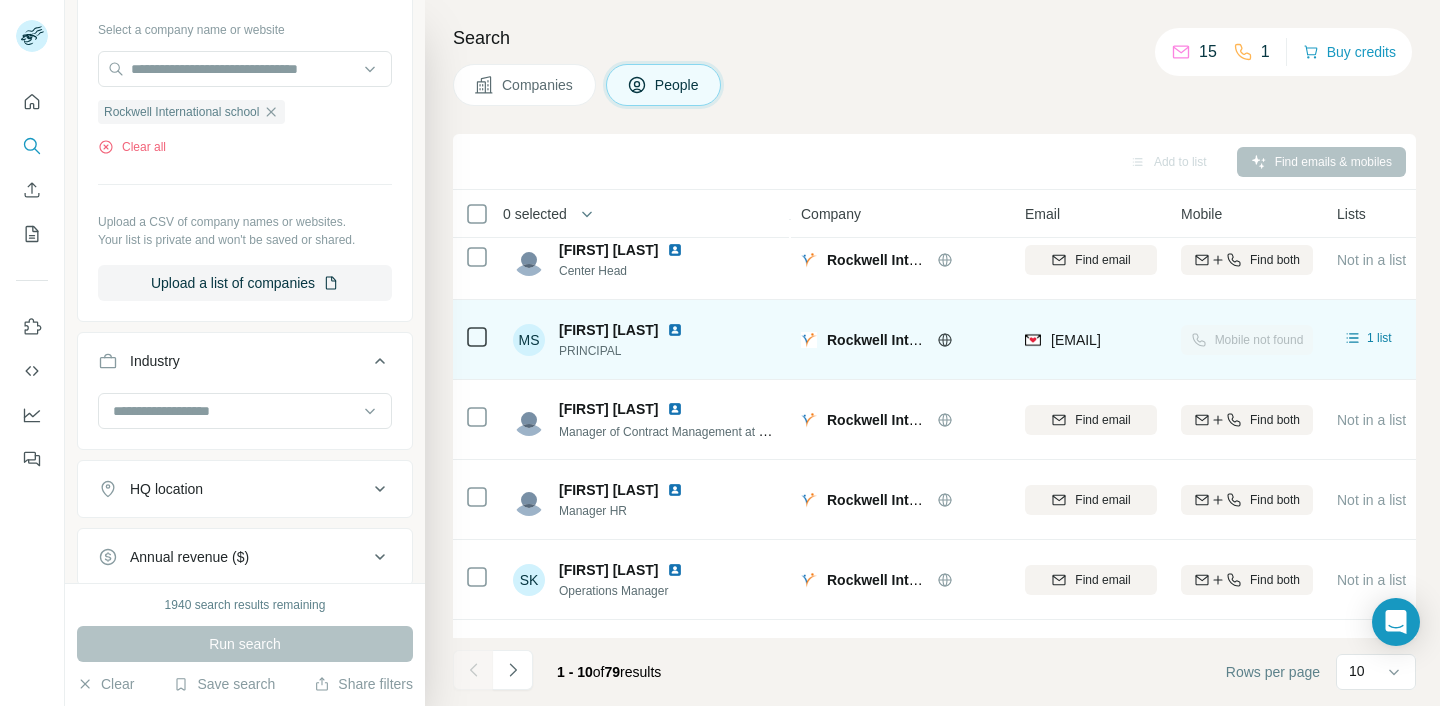 click on "[EMAIL]" at bounding box center [1091, 340] 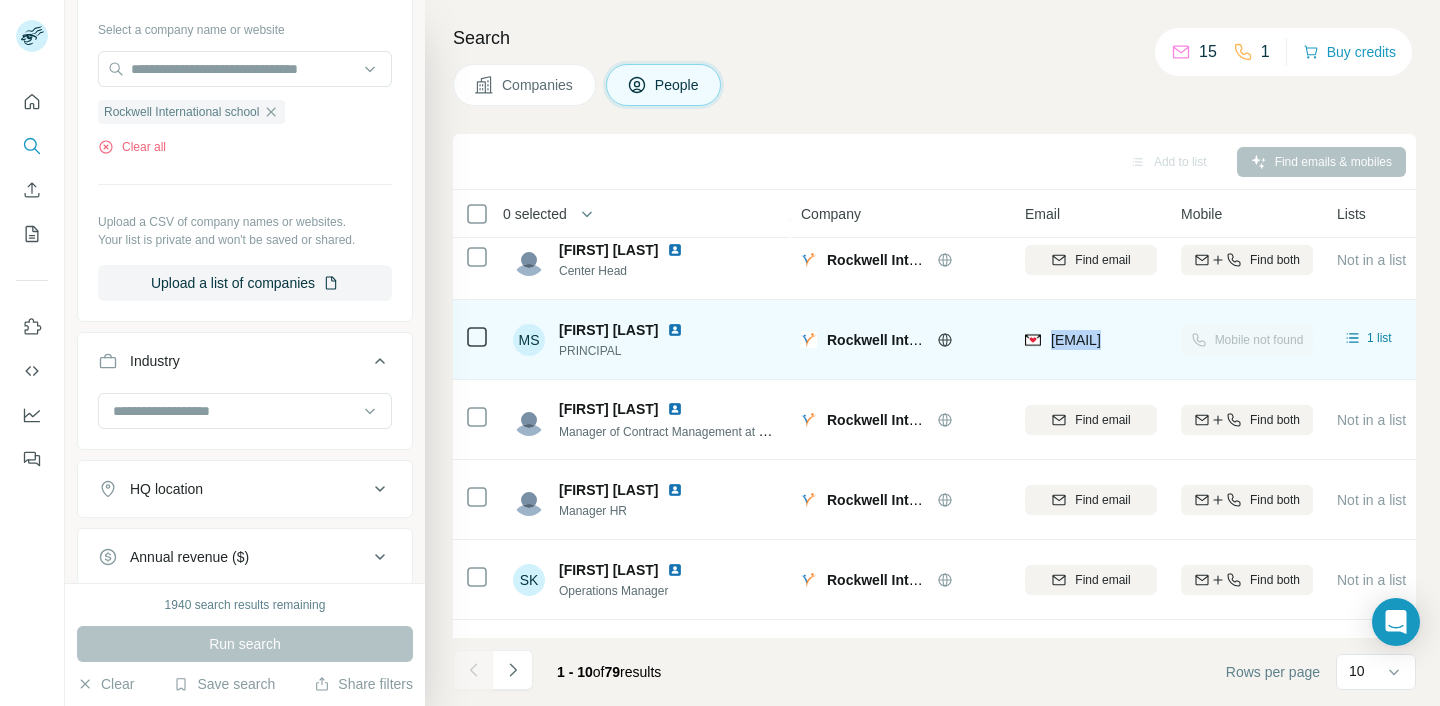 click on "[EMAIL]" at bounding box center (1091, 340) 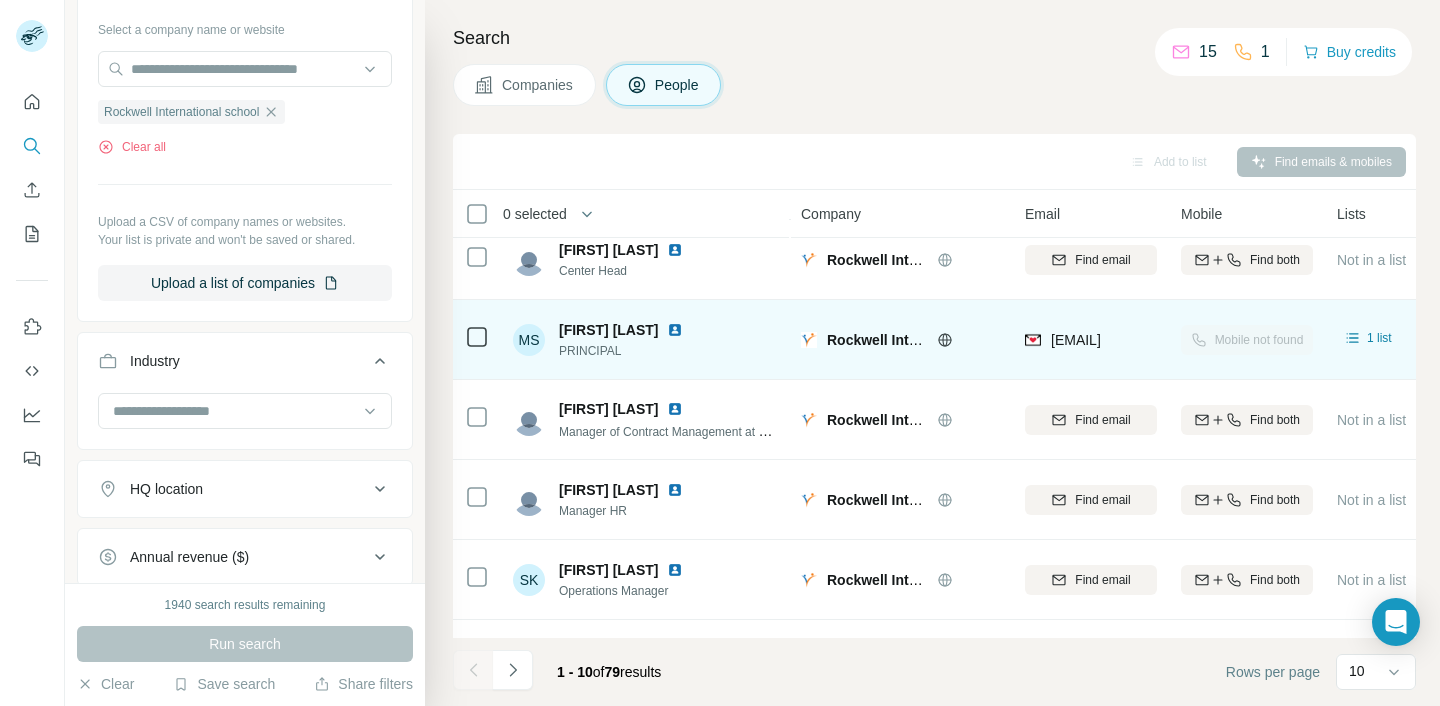 click on "[EMAIL]" at bounding box center (1091, 339) 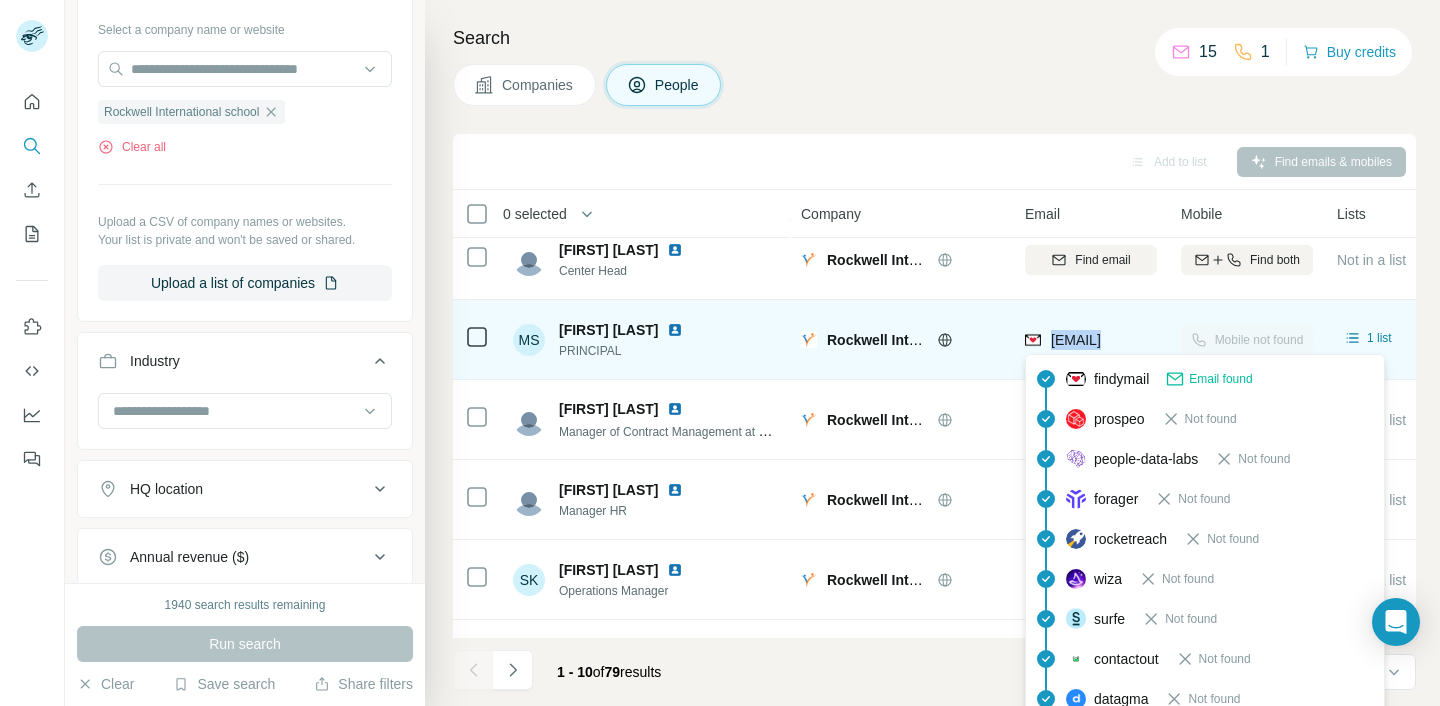 copy on "manijas" 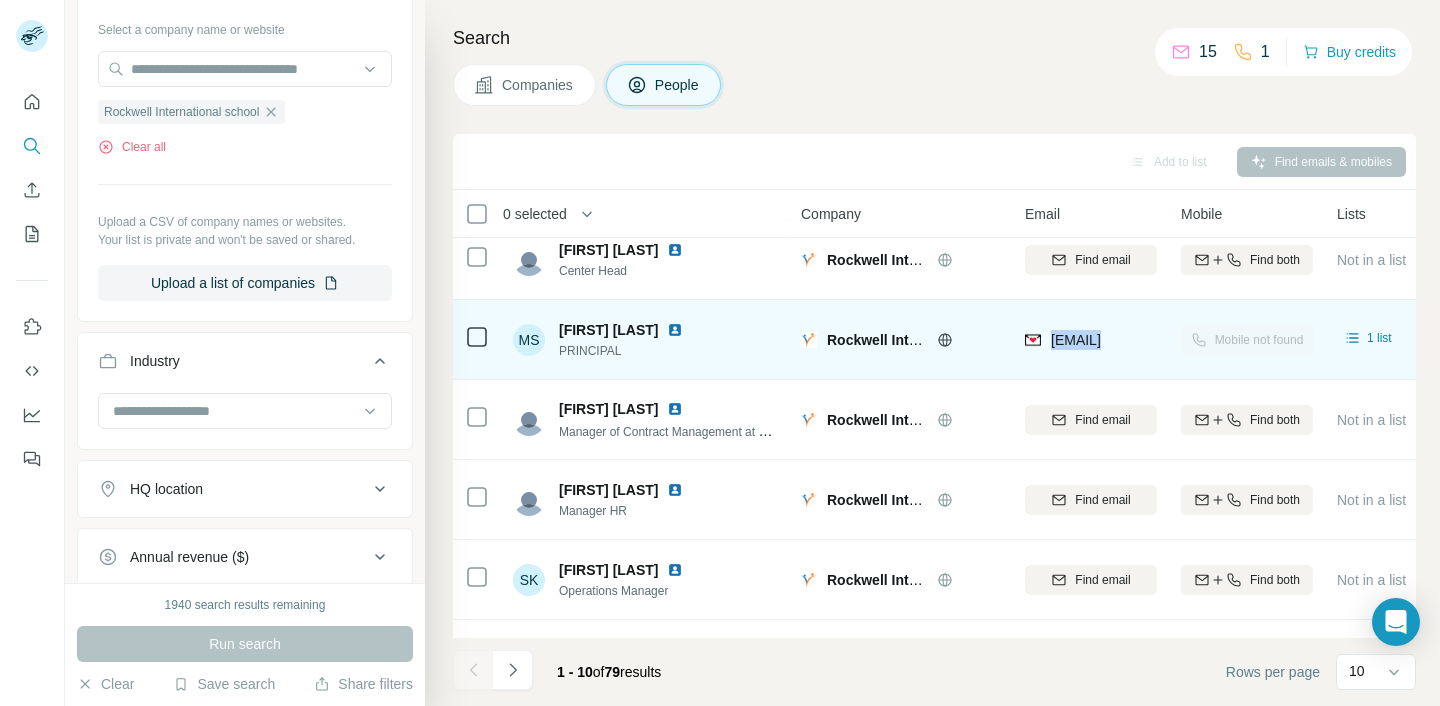 click on "[EMAIL]" at bounding box center [1091, 339] 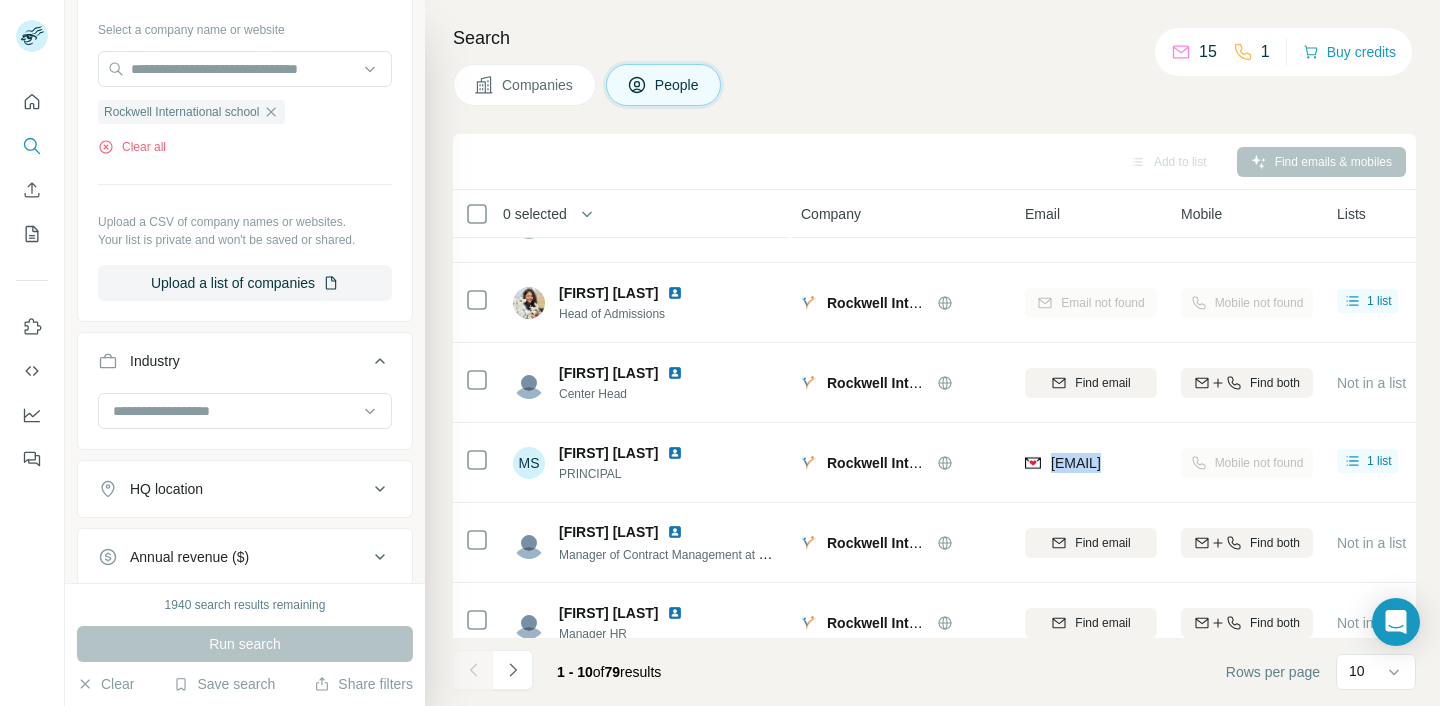 scroll, scrollTop: 0, scrollLeft: 0, axis: both 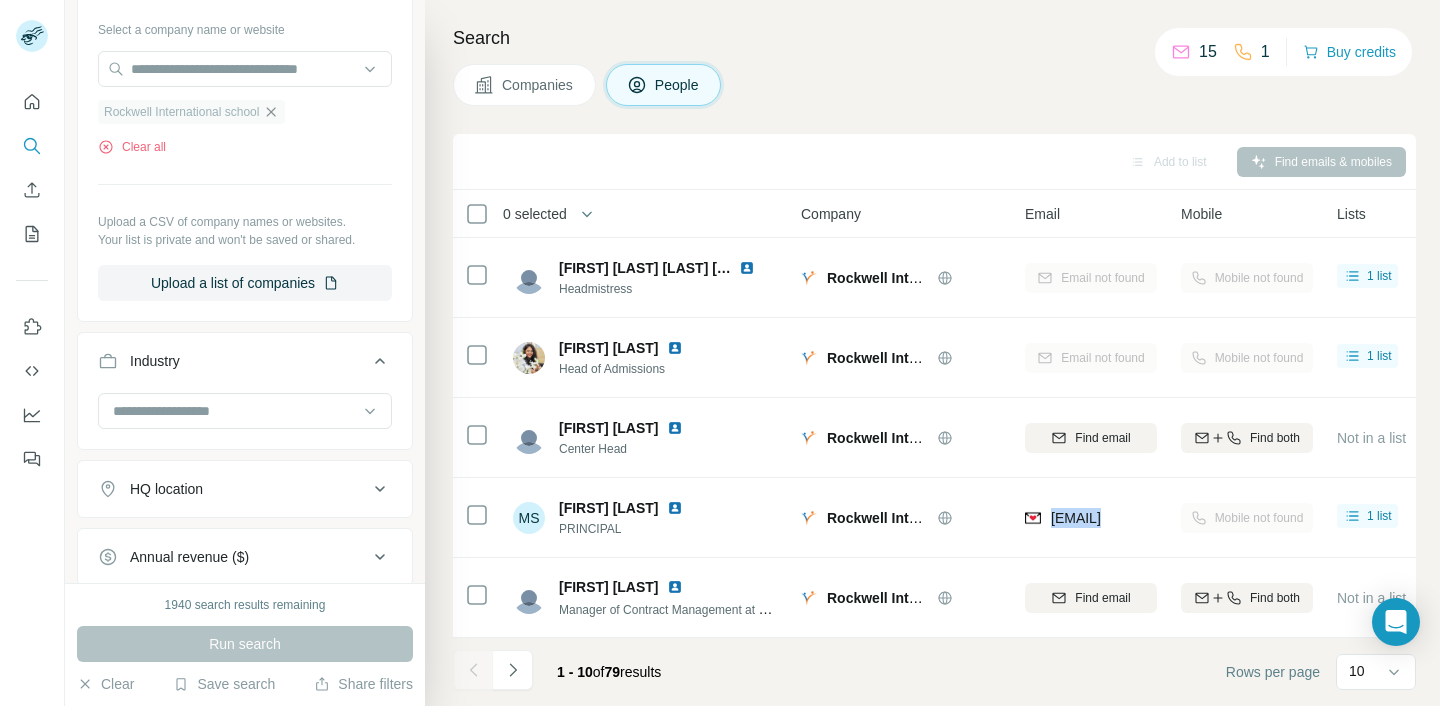 click 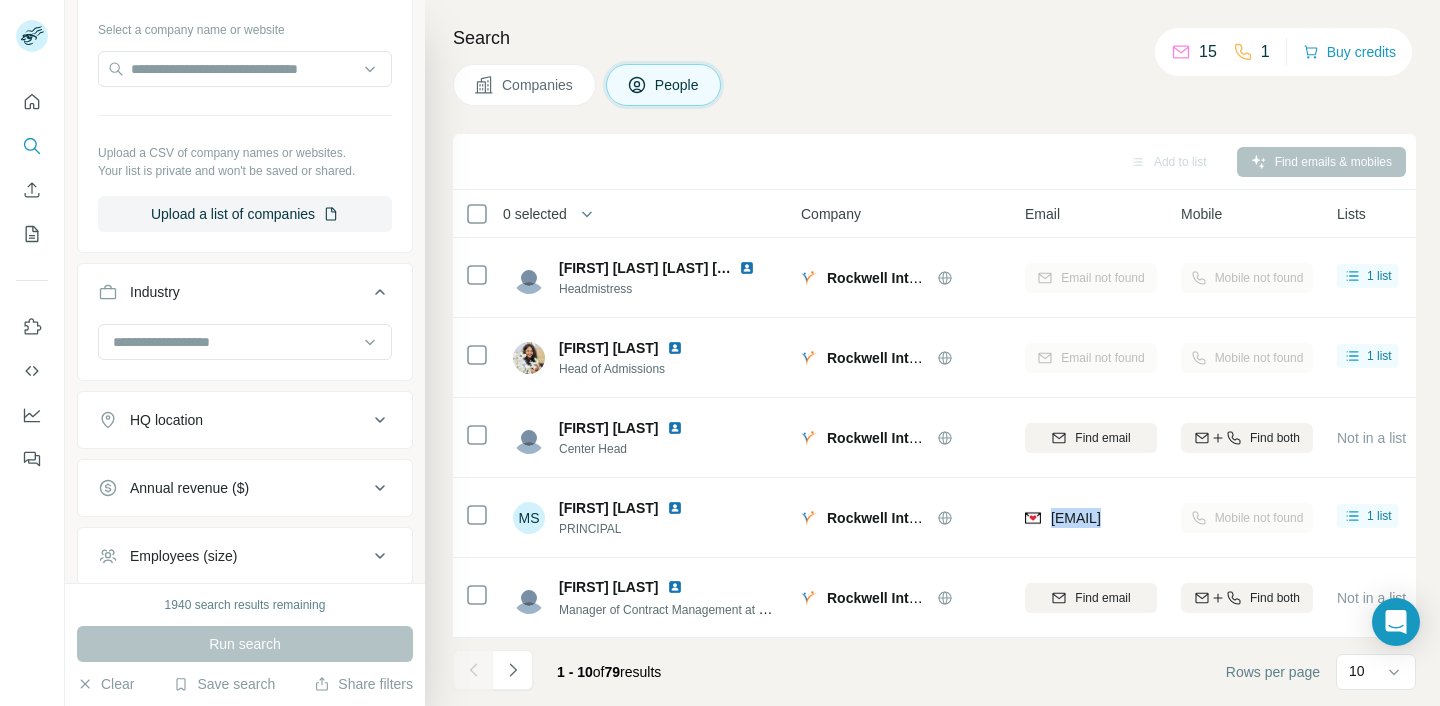 click on "Select a company name or website Upload a CSV of company names or websites. Your list is private and won't be saved or shared. Upload a list of companies" at bounding box center (245, 122) 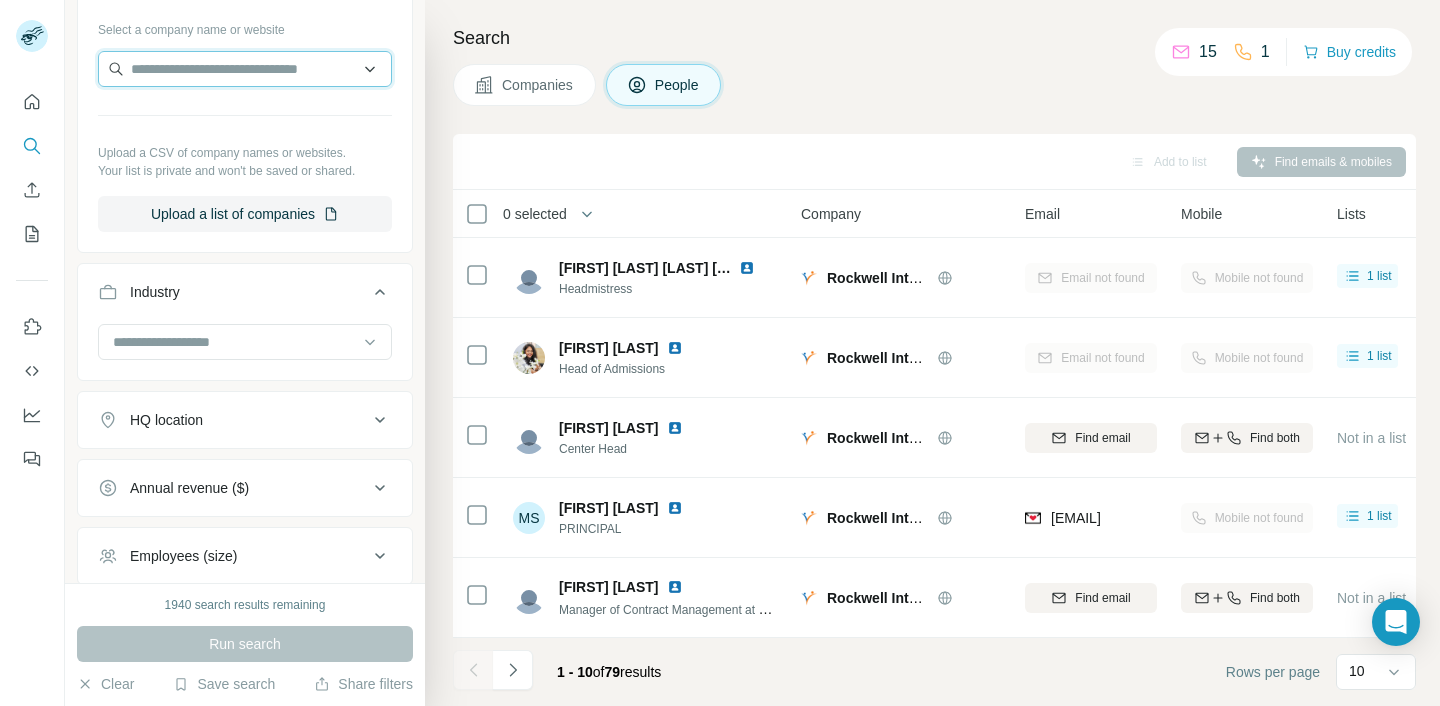 click at bounding box center (245, 69) 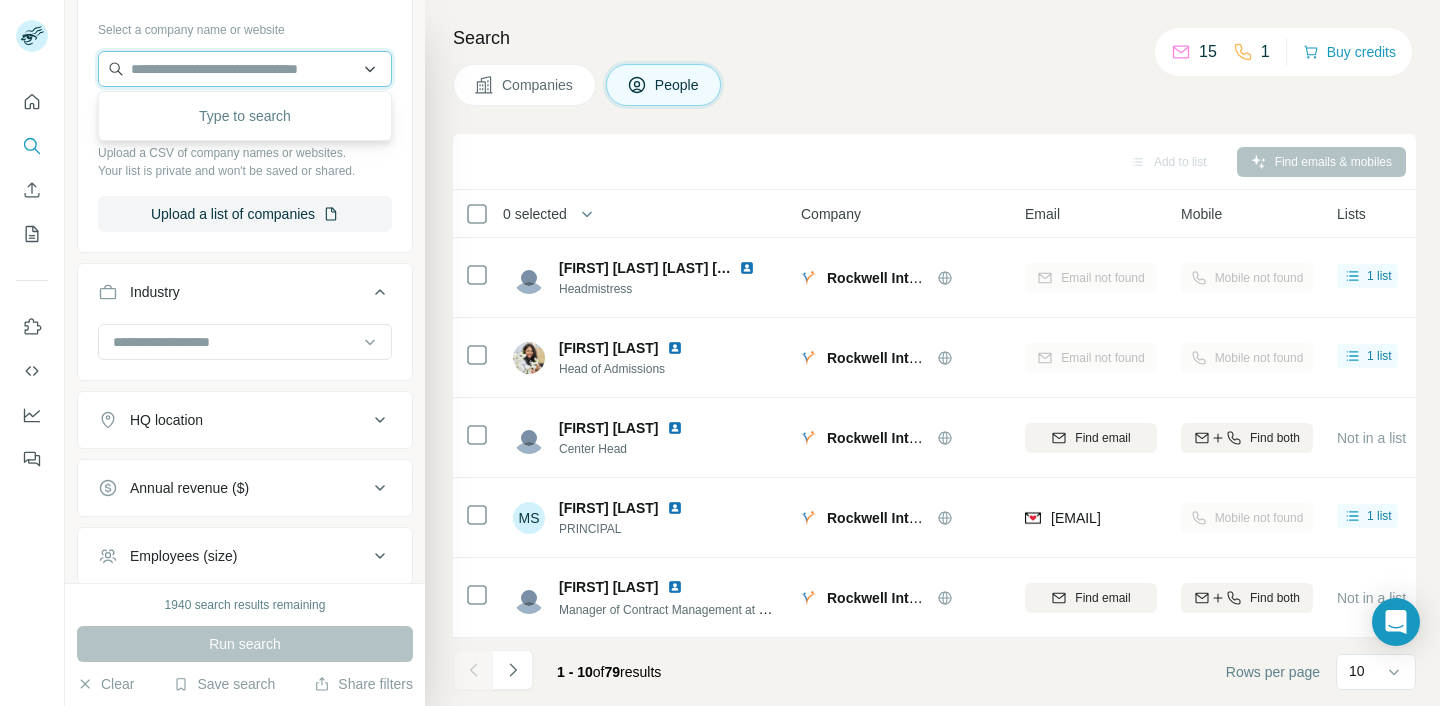 paste on "**********" 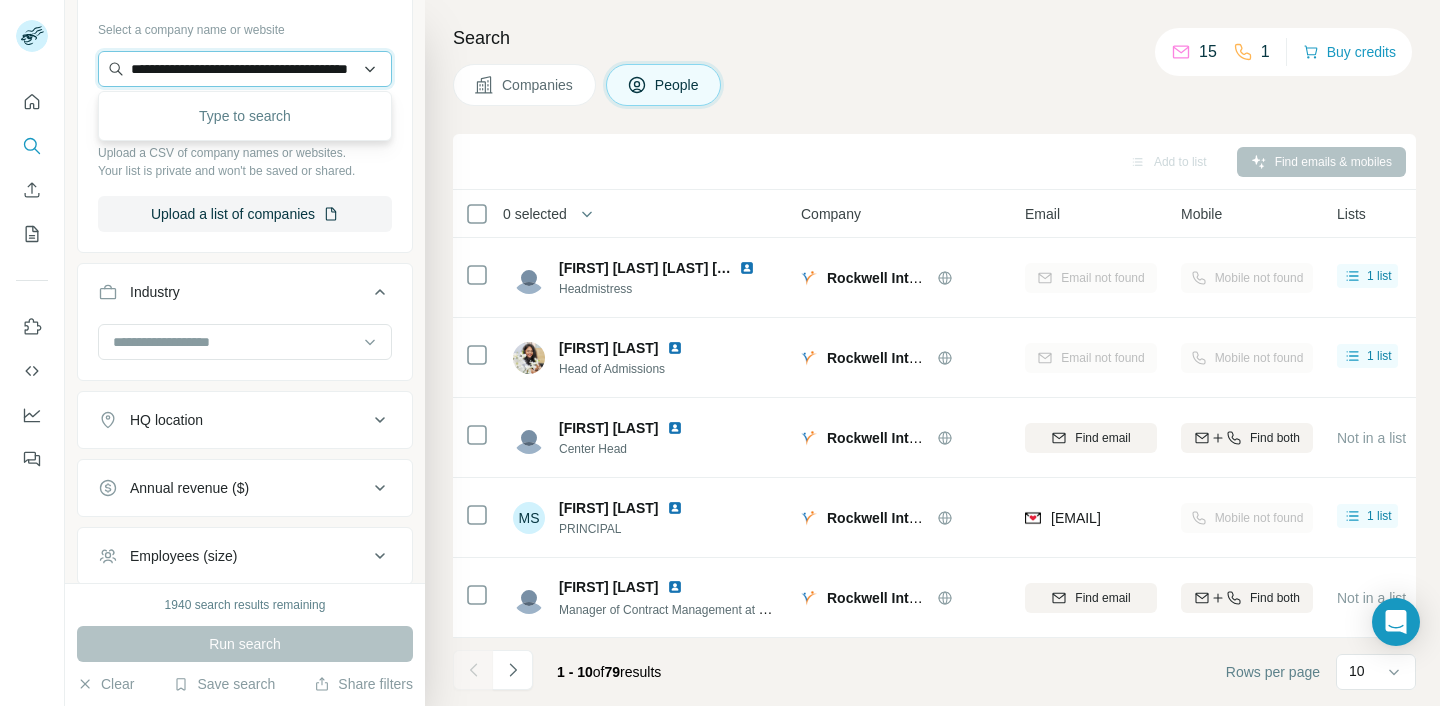 scroll, scrollTop: 0, scrollLeft: 76, axis: horizontal 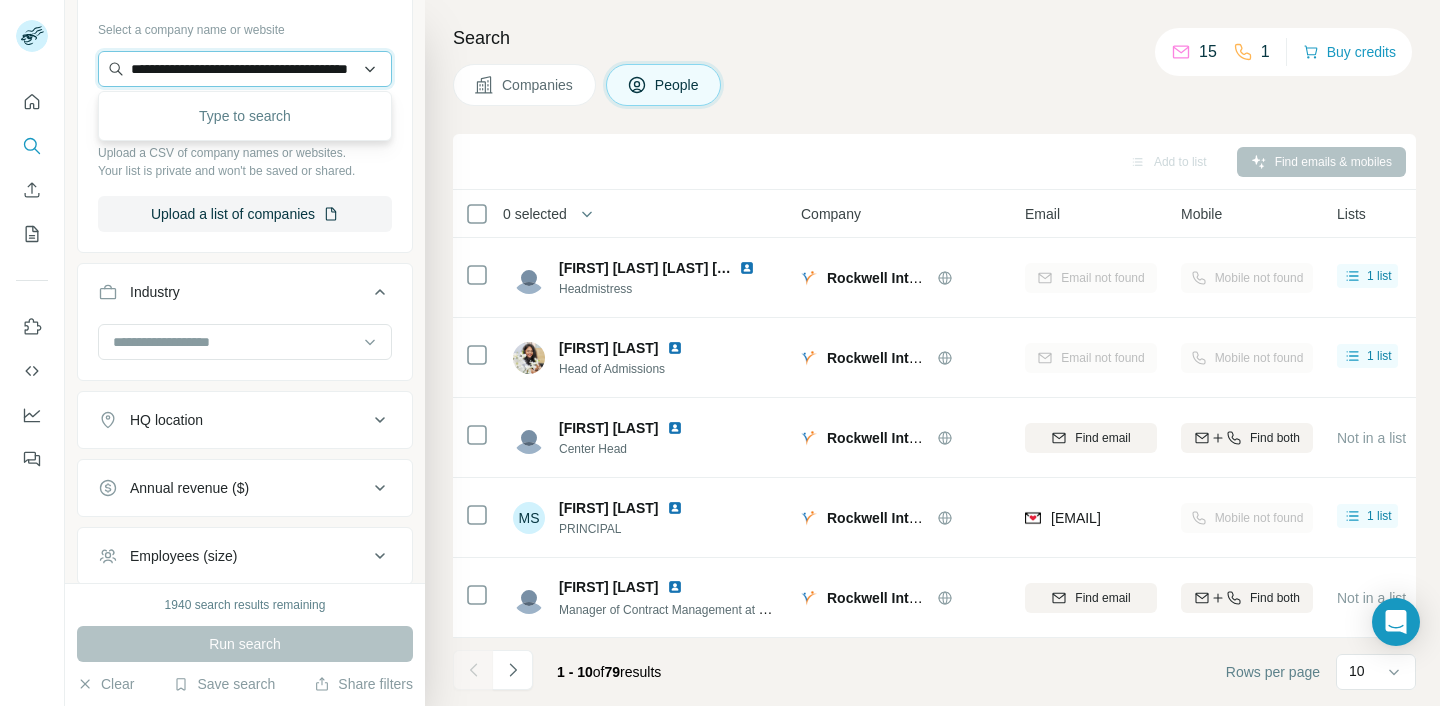 type on "**********" 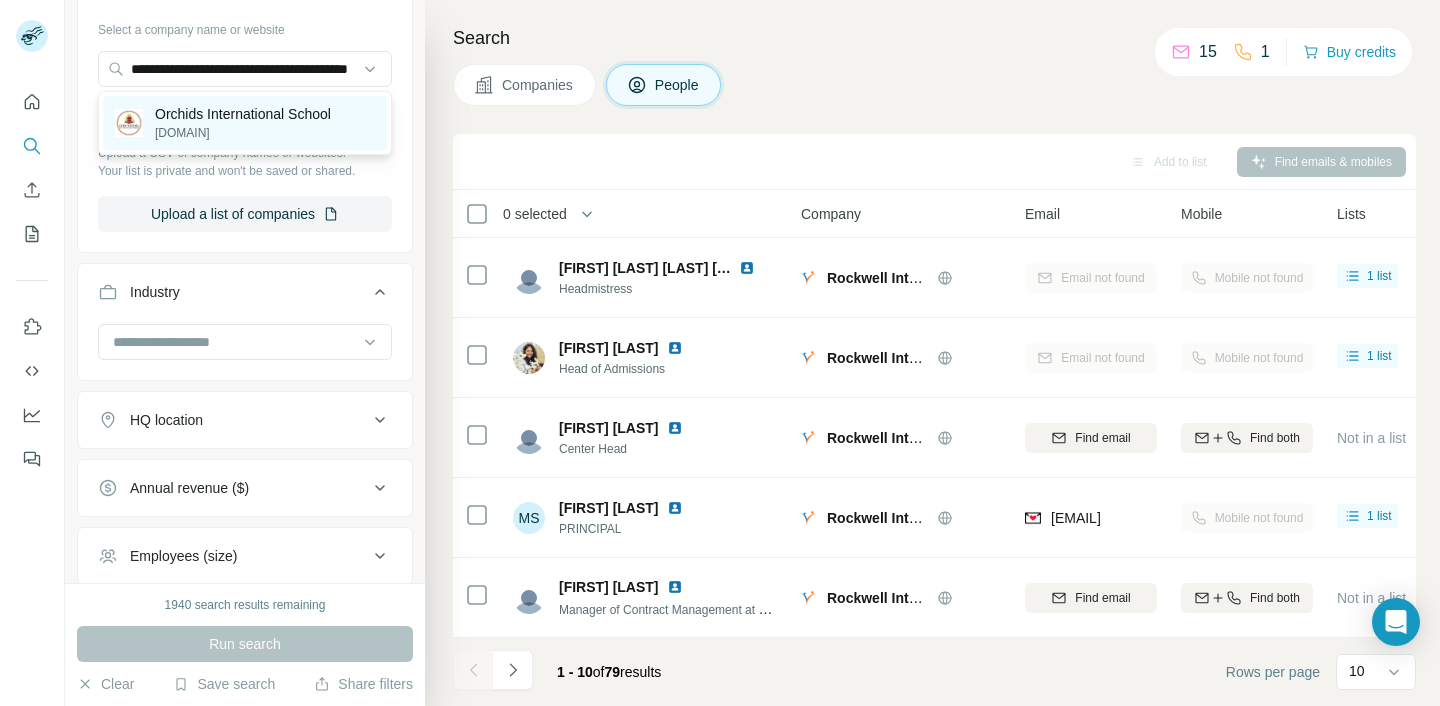 click on "[DOMAIN]" at bounding box center (243, 133) 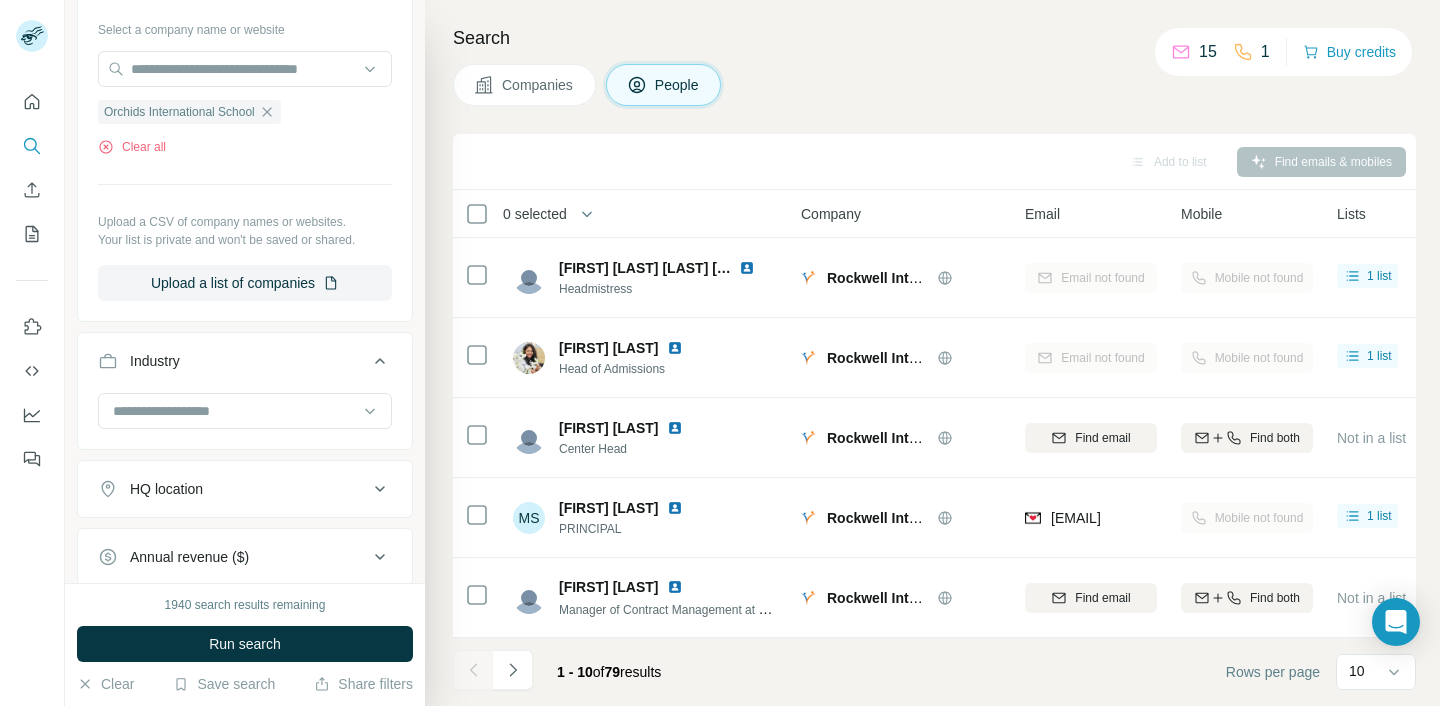 scroll, scrollTop: 0, scrollLeft: 0, axis: both 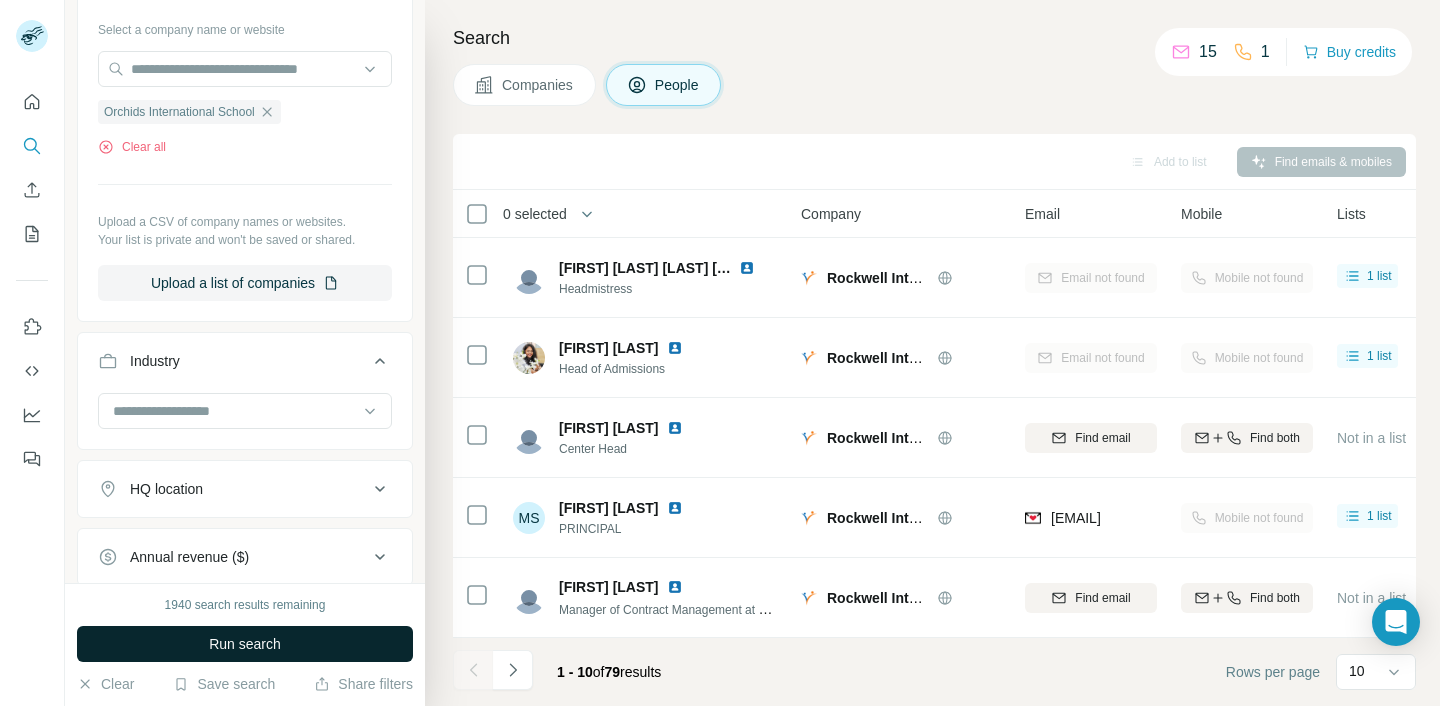 click on "Run search" at bounding box center [245, 644] 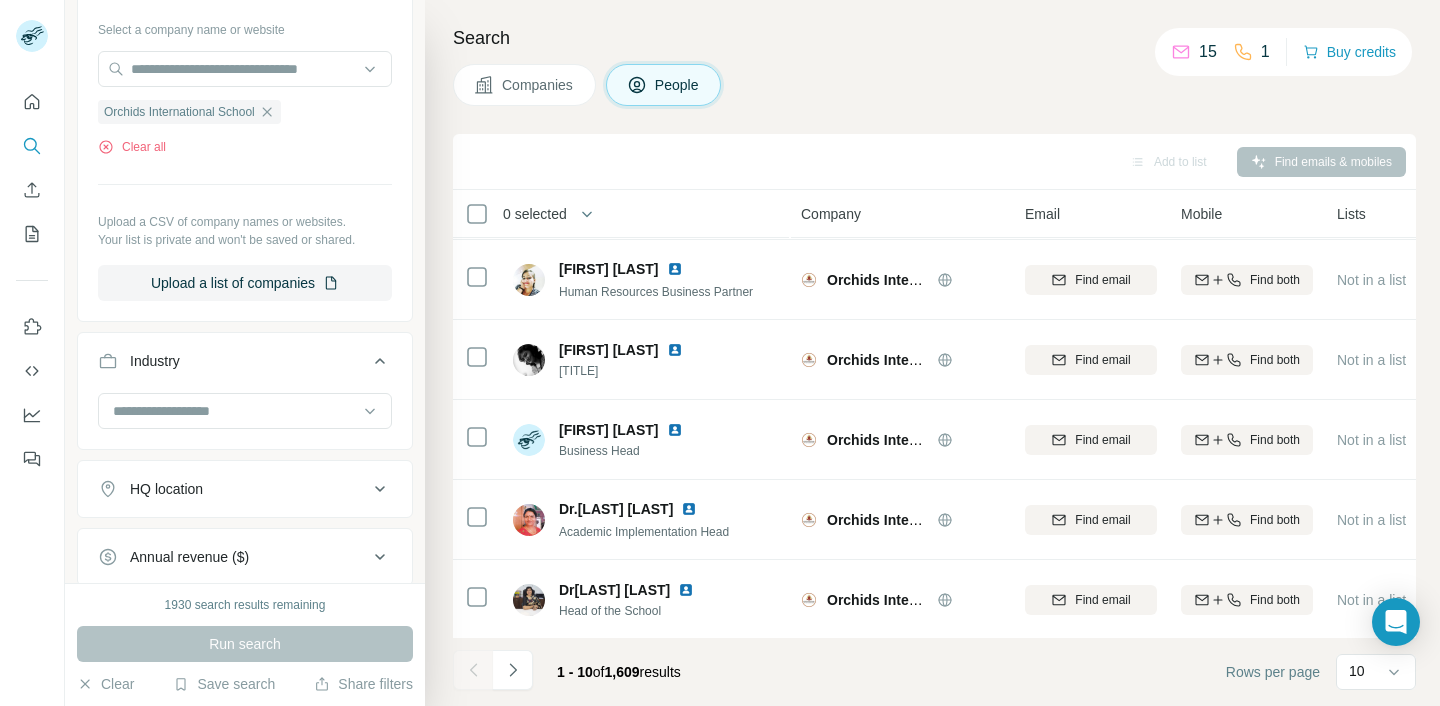 scroll, scrollTop: 400, scrollLeft: 0, axis: vertical 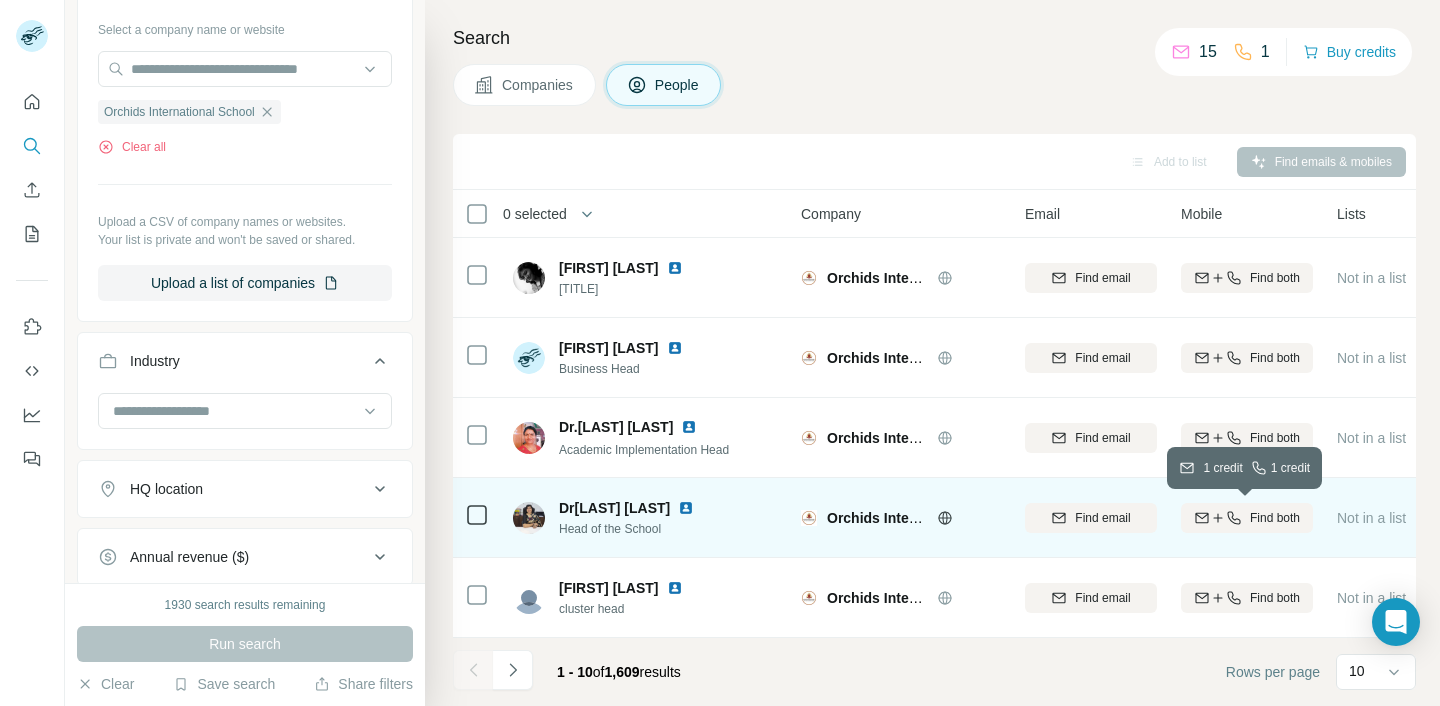 click on "Find both" at bounding box center [1275, 518] 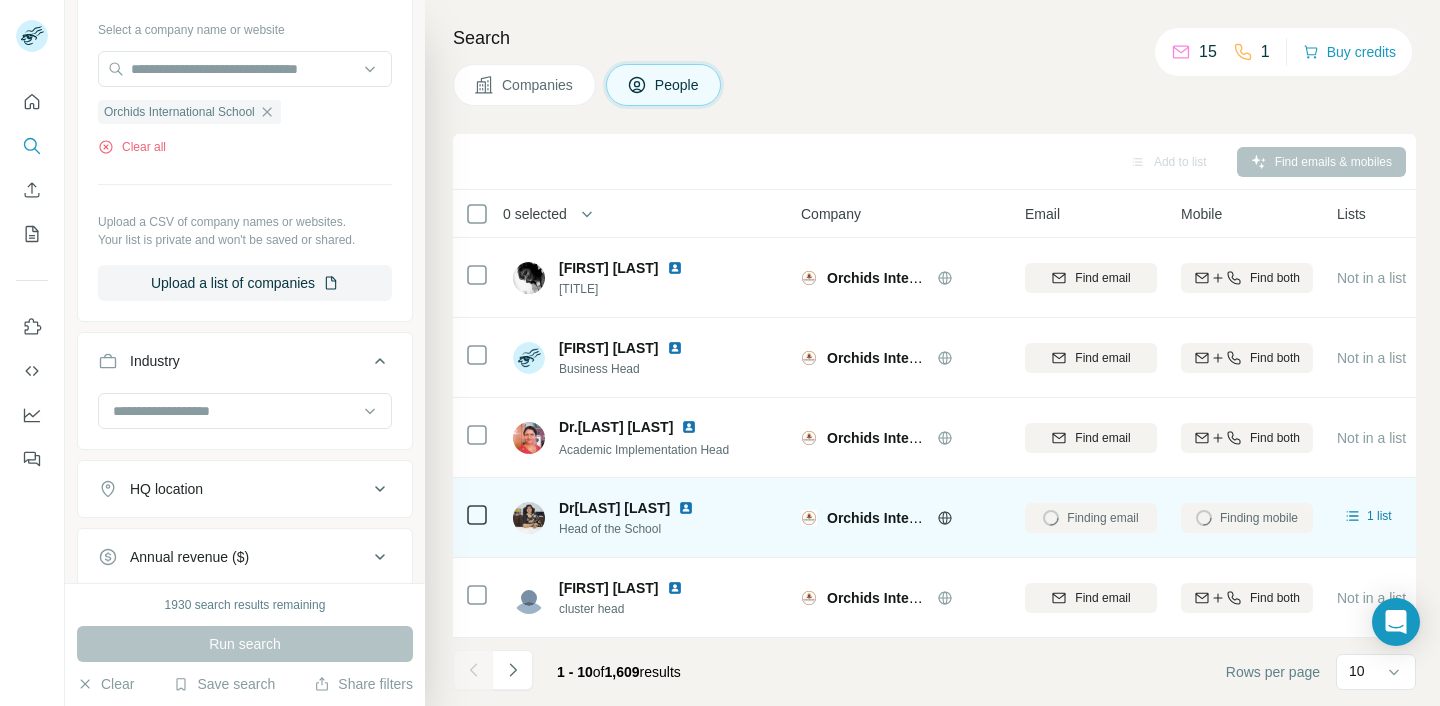 click at bounding box center (686, 508) 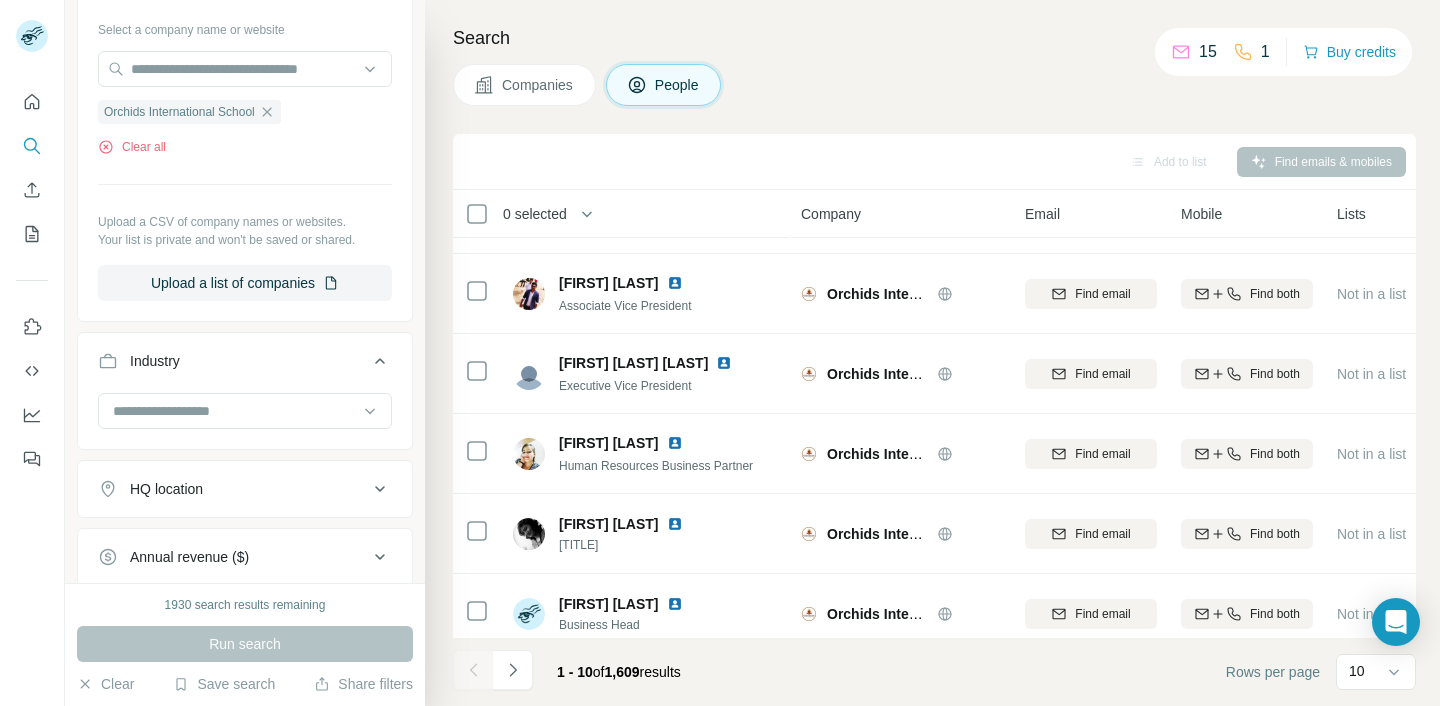 scroll, scrollTop: 137, scrollLeft: 0, axis: vertical 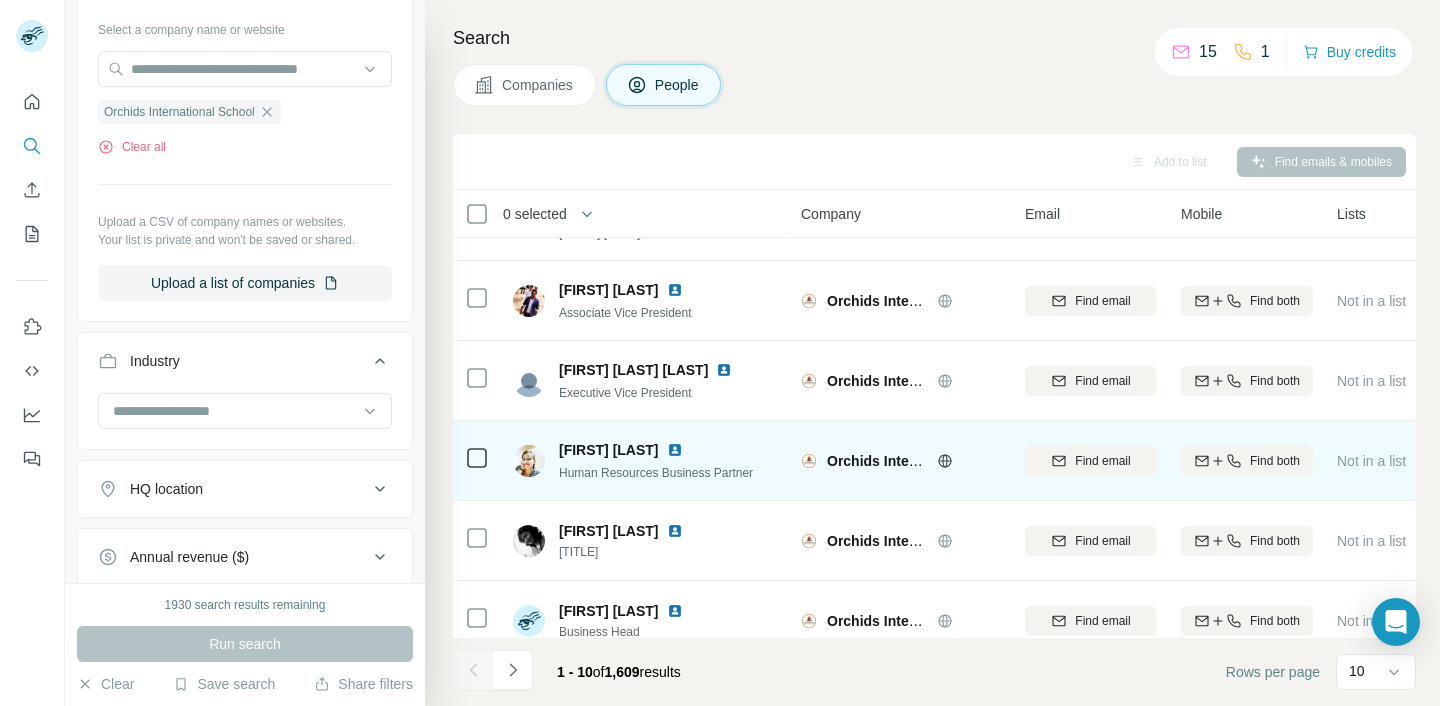 click at bounding box center (675, 450) 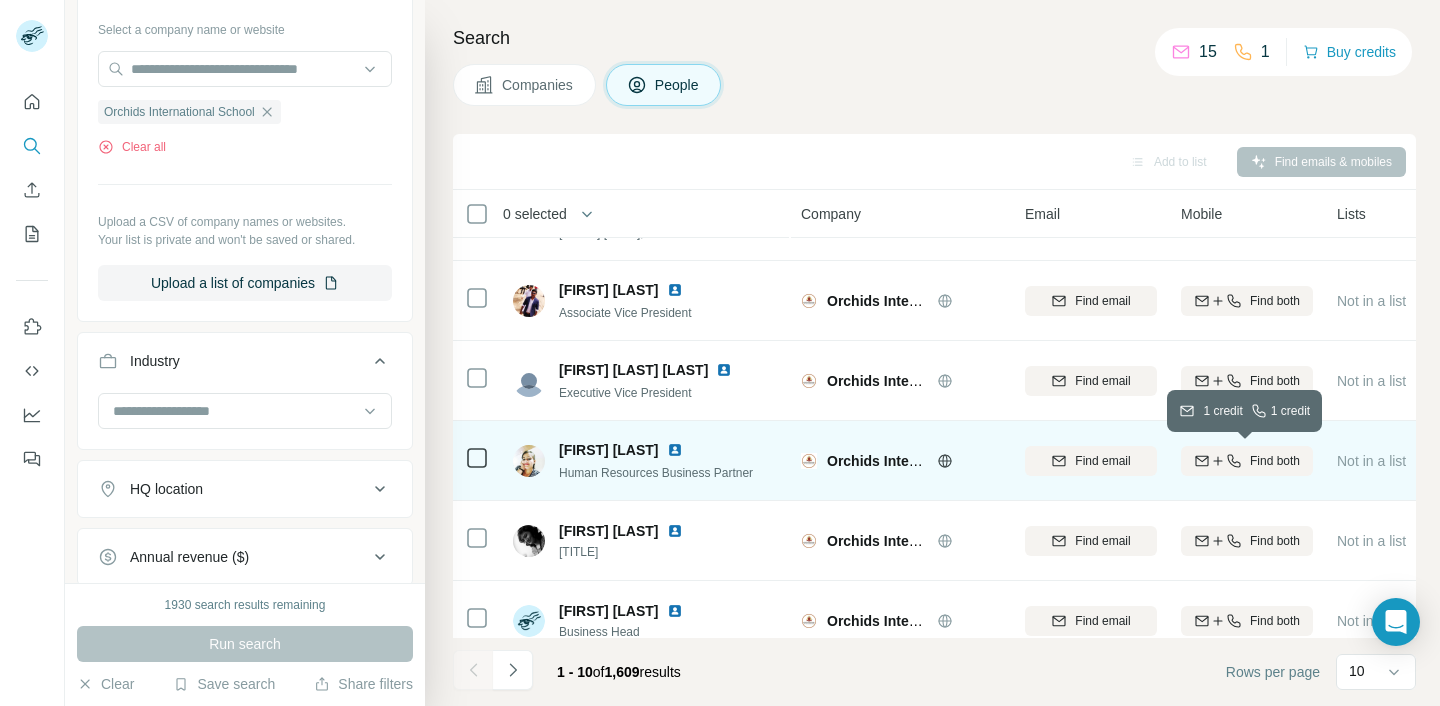 click 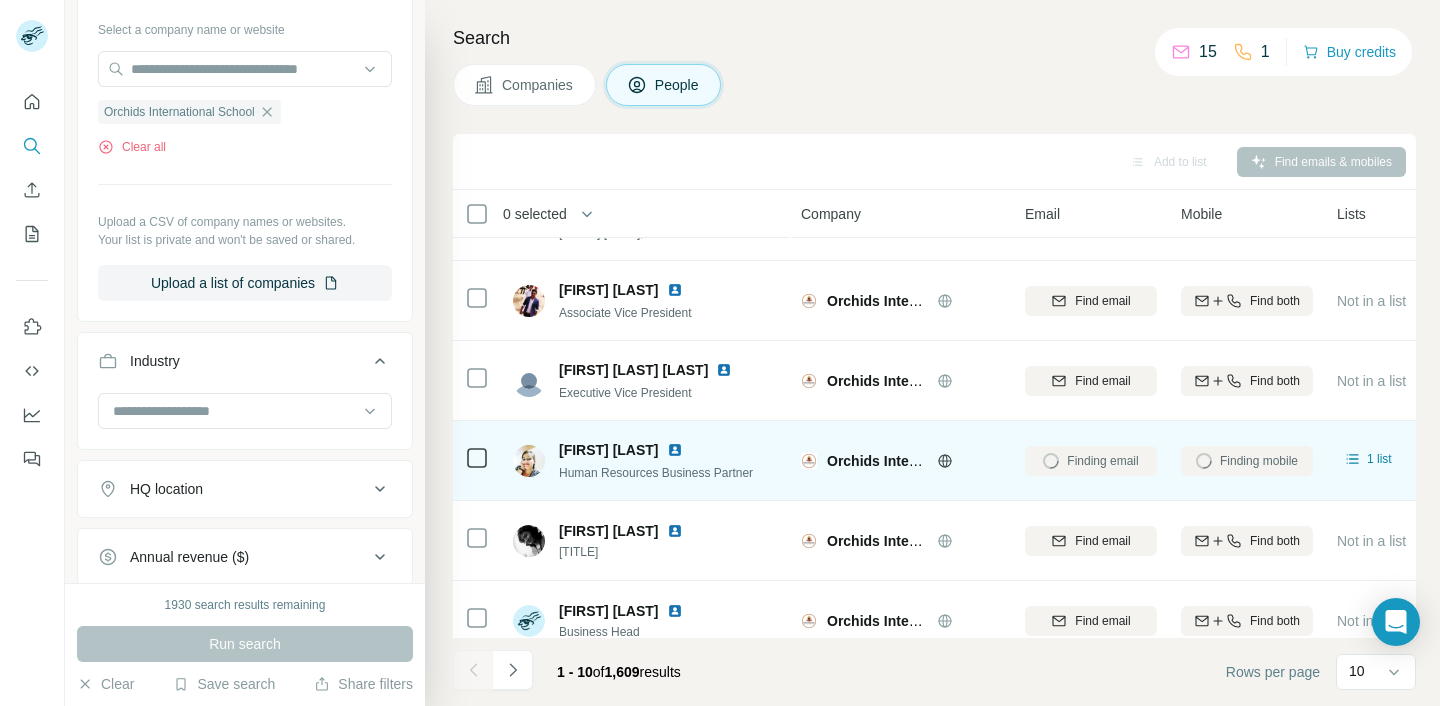 scroll, scrollTop: 167, scrollLeft: 0, axis: vertical 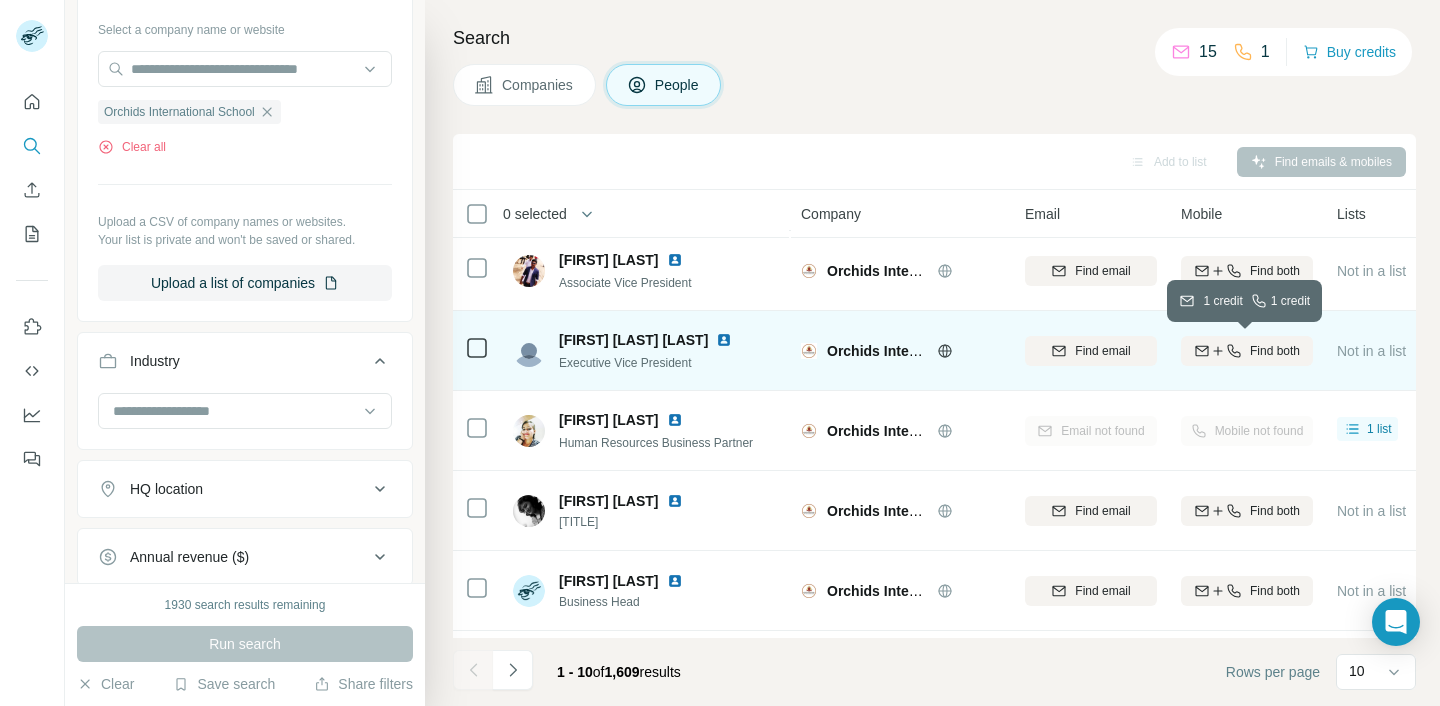 click on "Find both" at bounding box center [1275, 351] 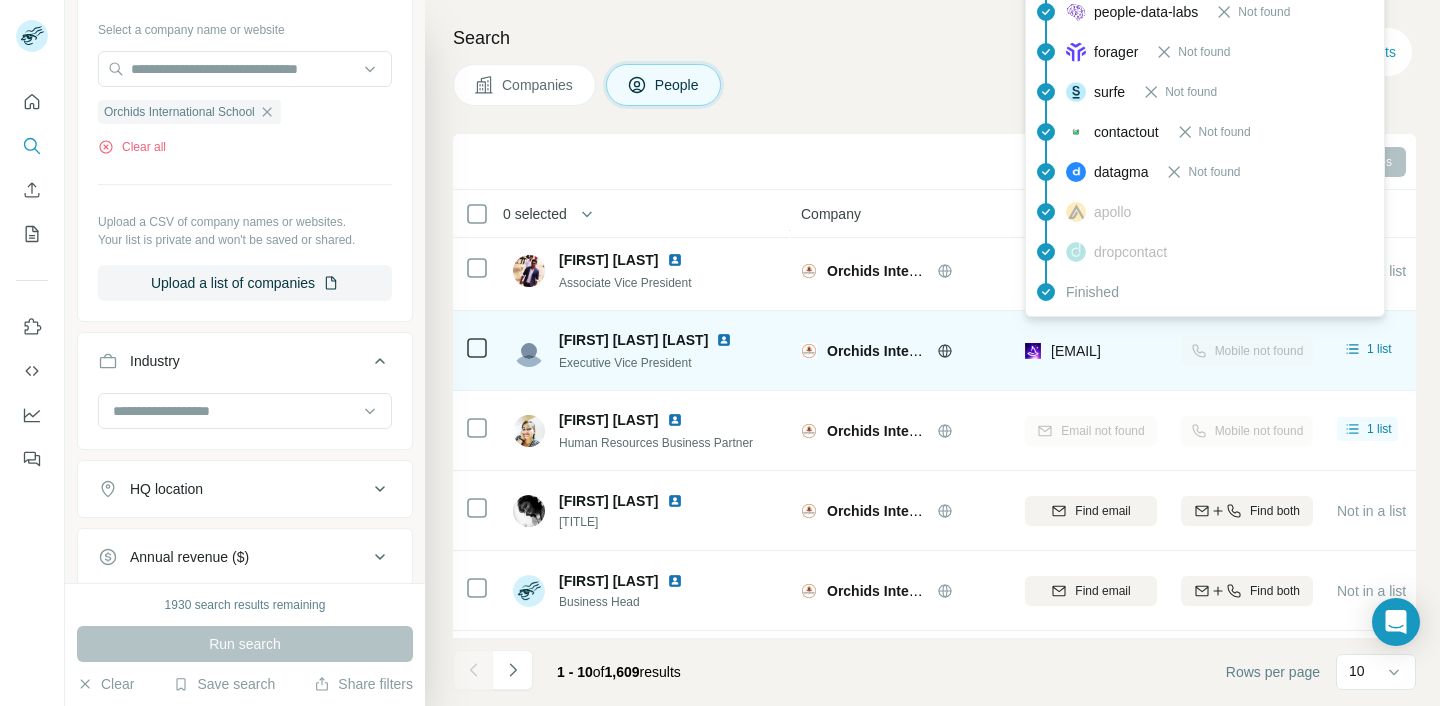 click on "[EMAIL]" at bounding box center (1076, 351) 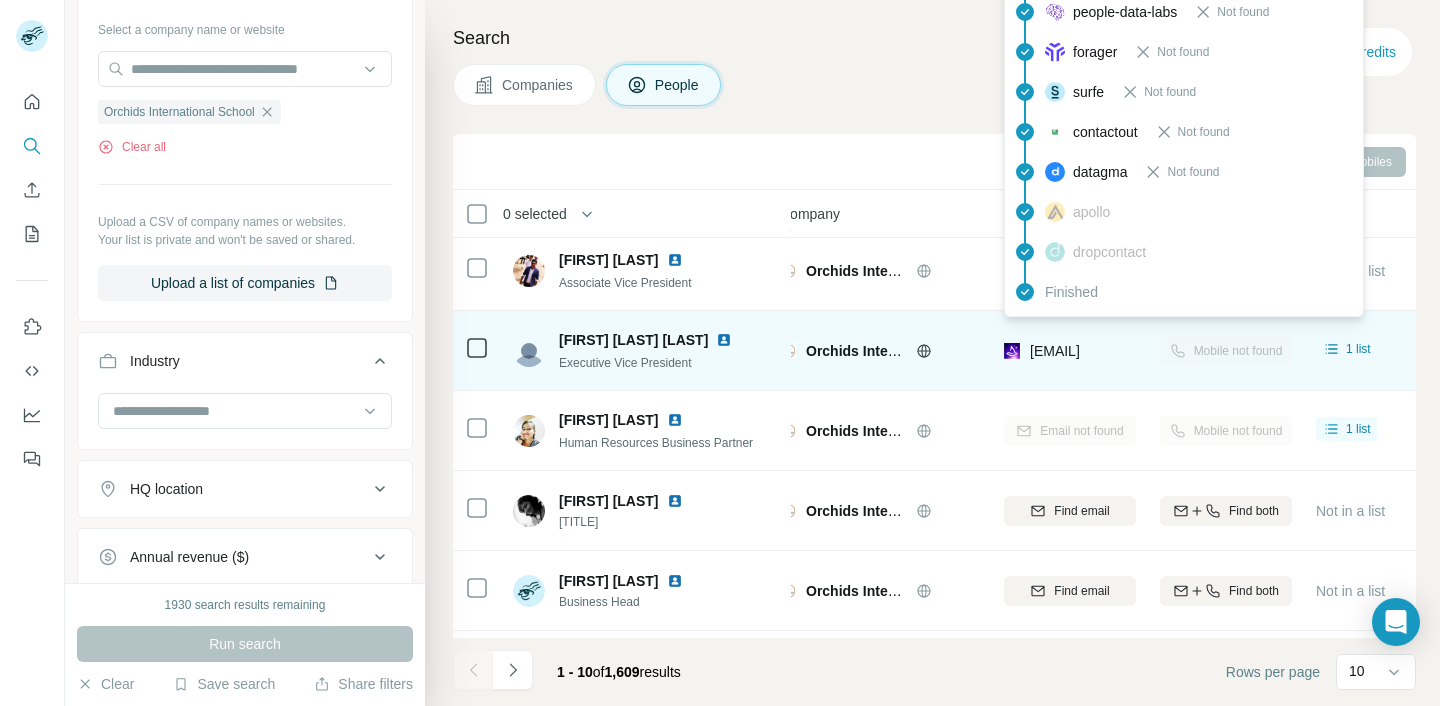 click on "[EMAIL]" at bounding box center [1055, 351] 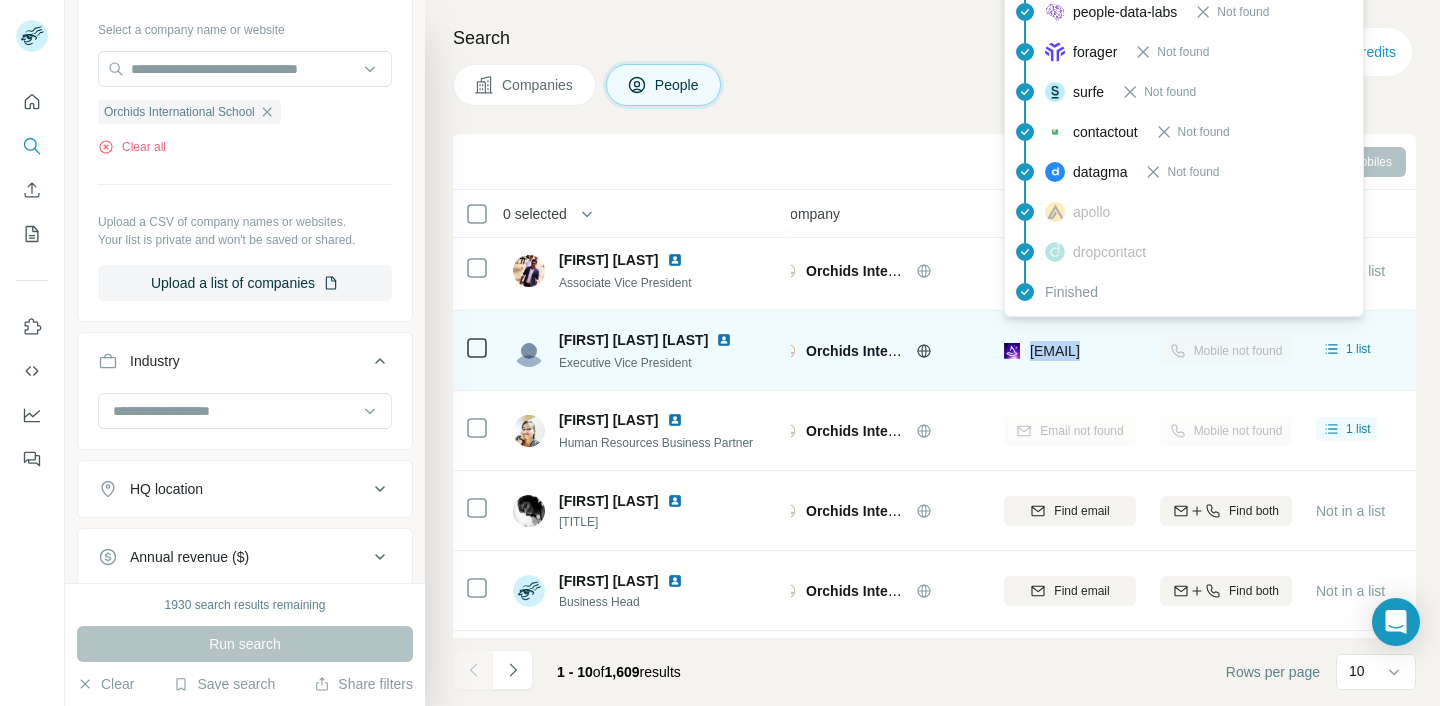 copy on "[EMAIL]" 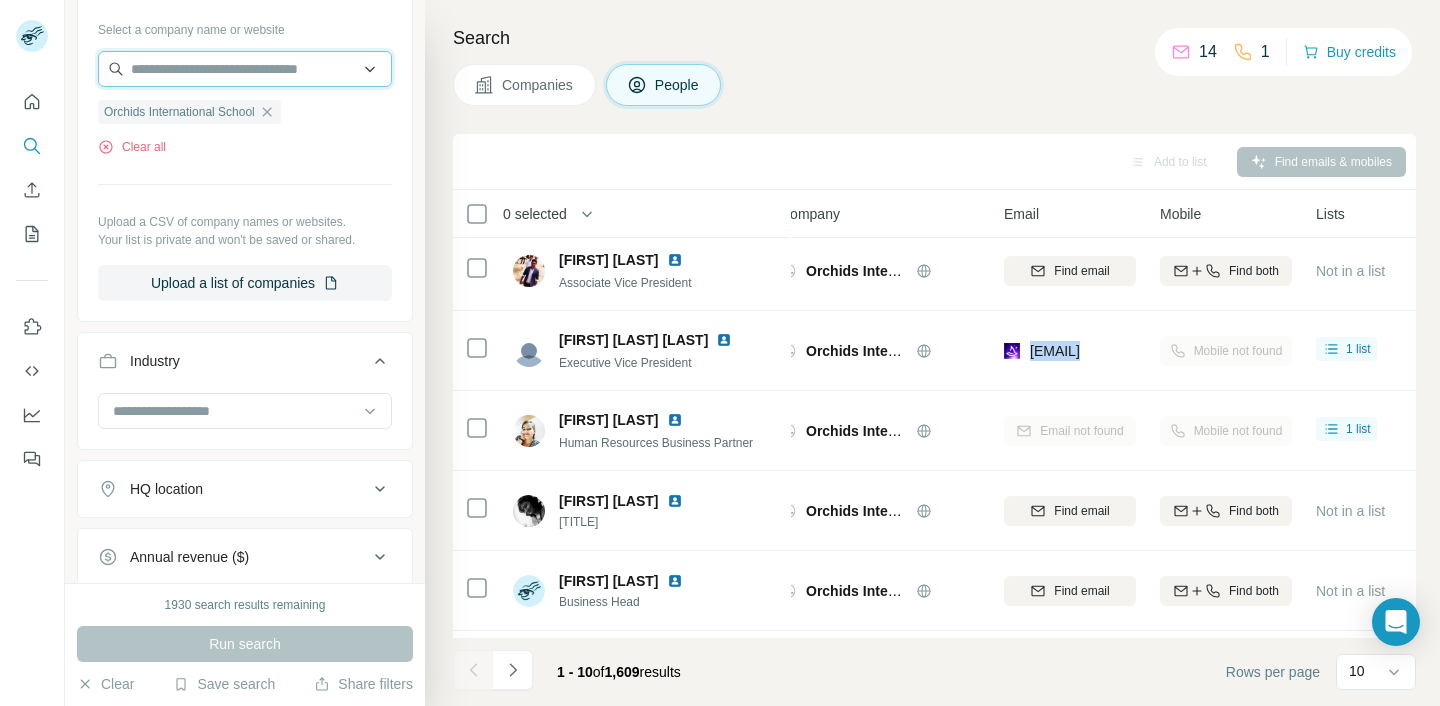 click at bounding box center [245, 69] 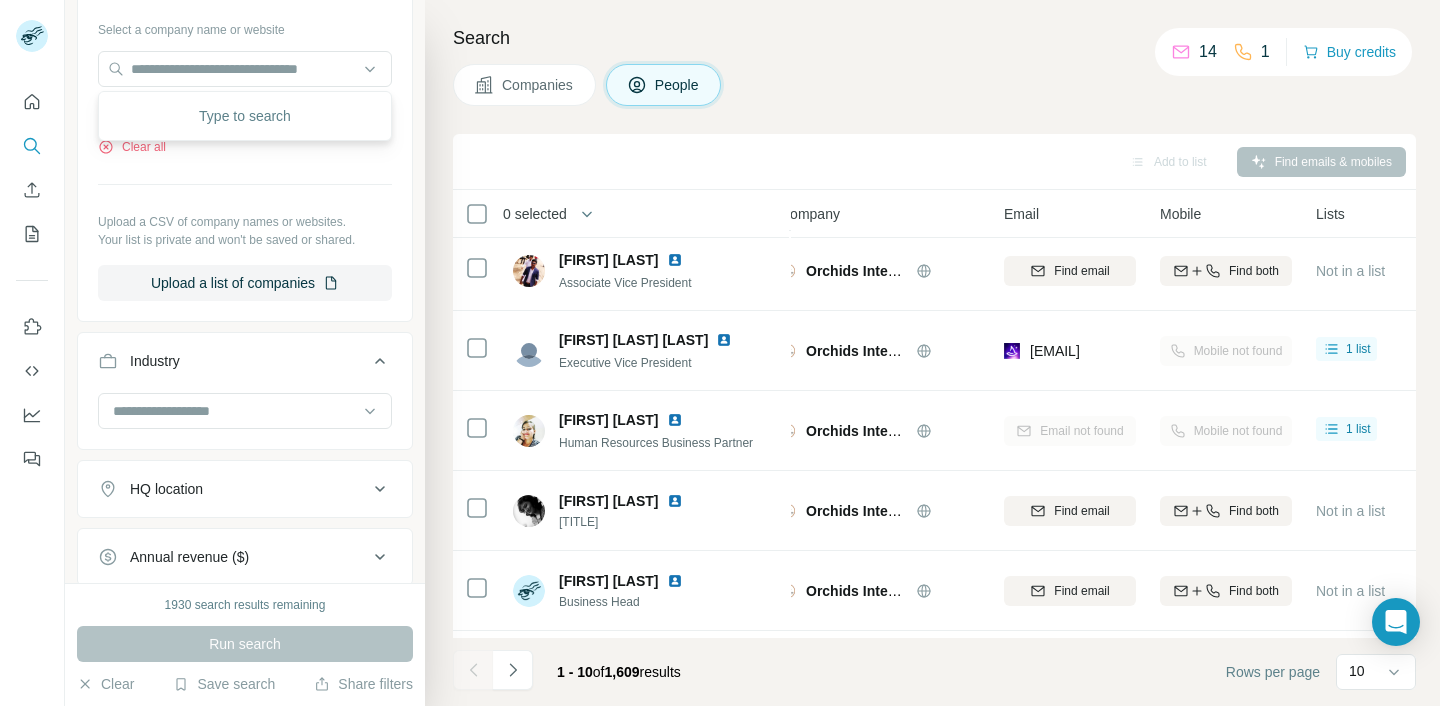 click on "Select a company name or website Orchids International School Clear all Upload a CSV of company names or websites. Your list is private and won't be saved or shared. Upload a list of companies" at bounding box center [245, 157] 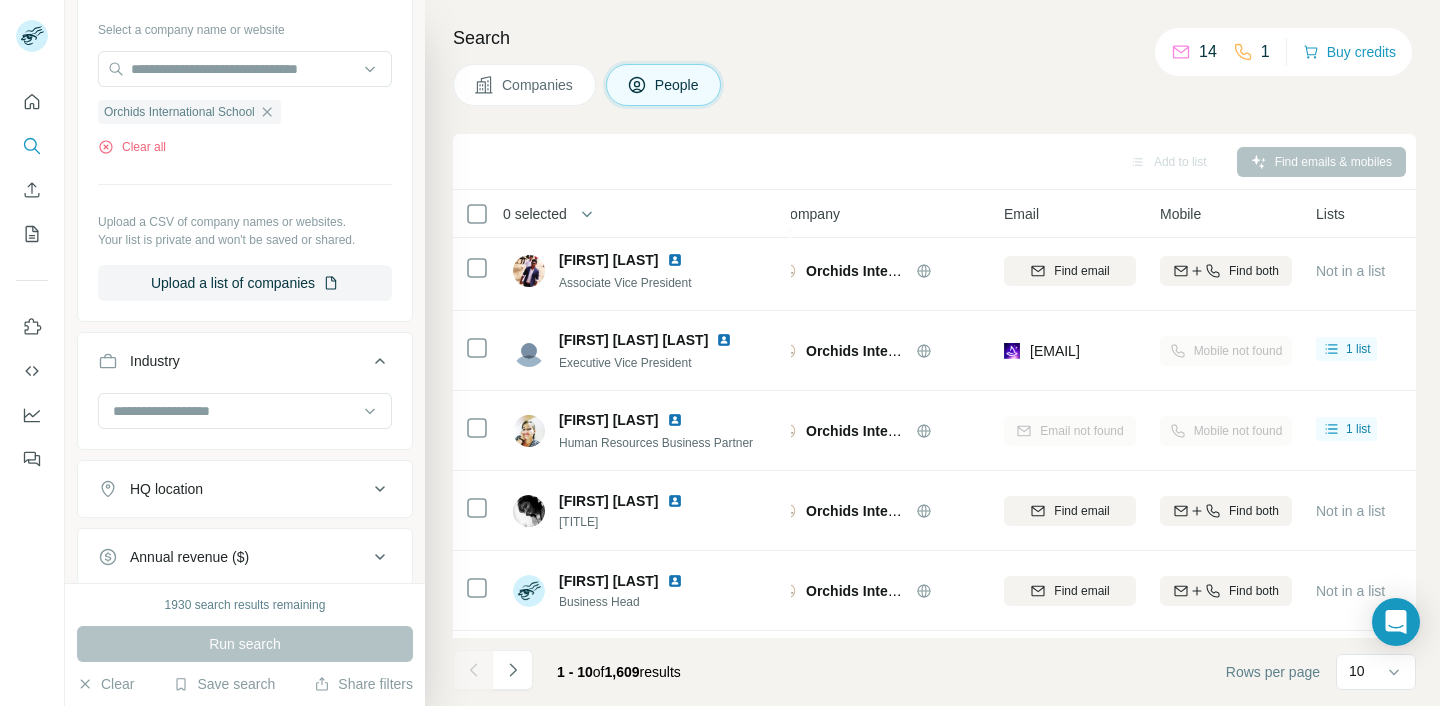 click 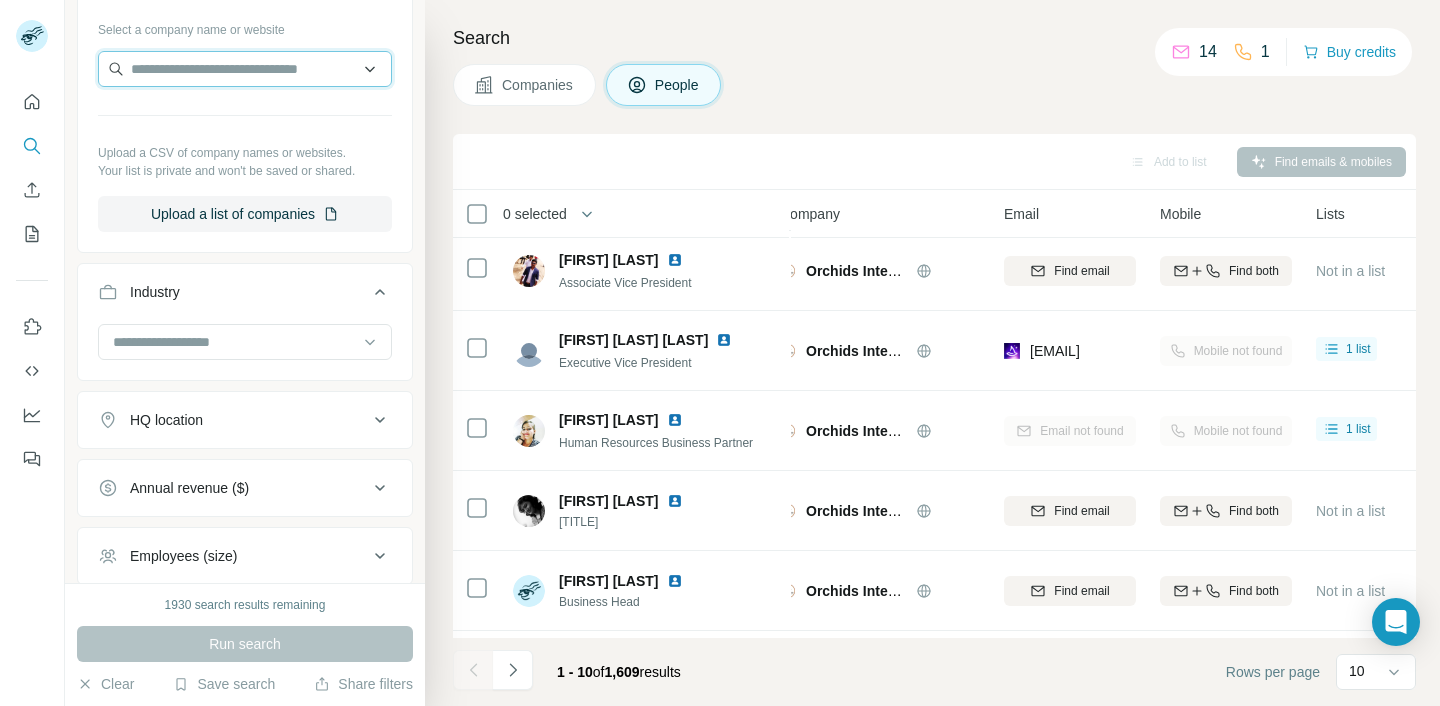 click at bounding box center (245, 69) 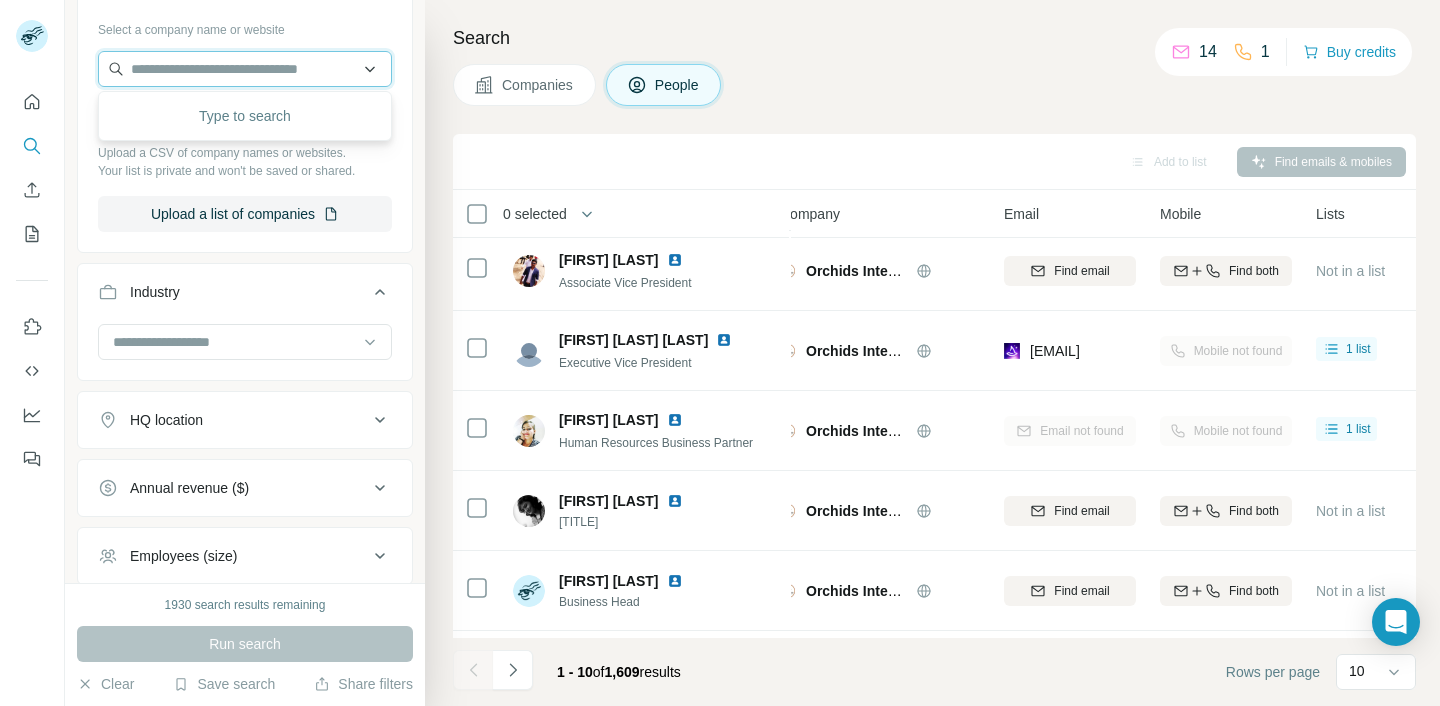 paste on "**********" 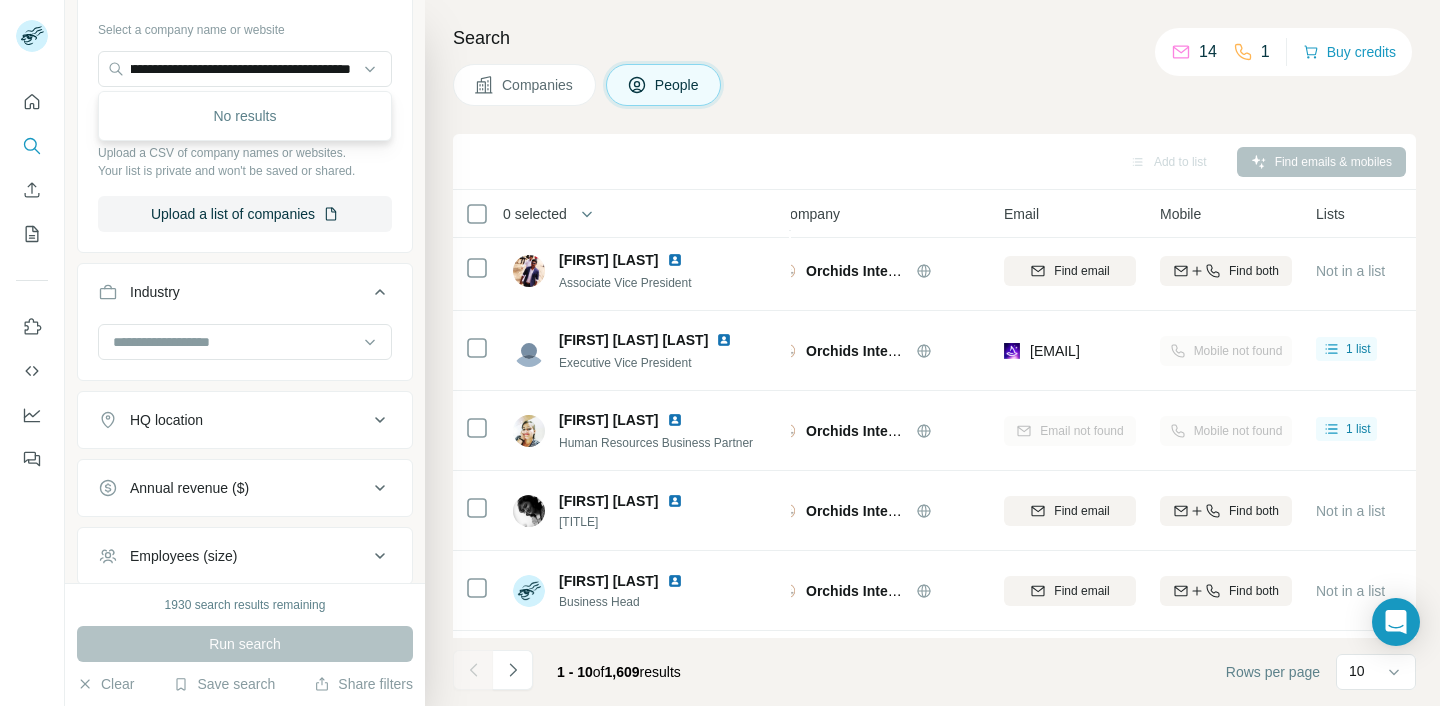 scroll, scrollTop: 0, scrollLeft: 0, axis: both 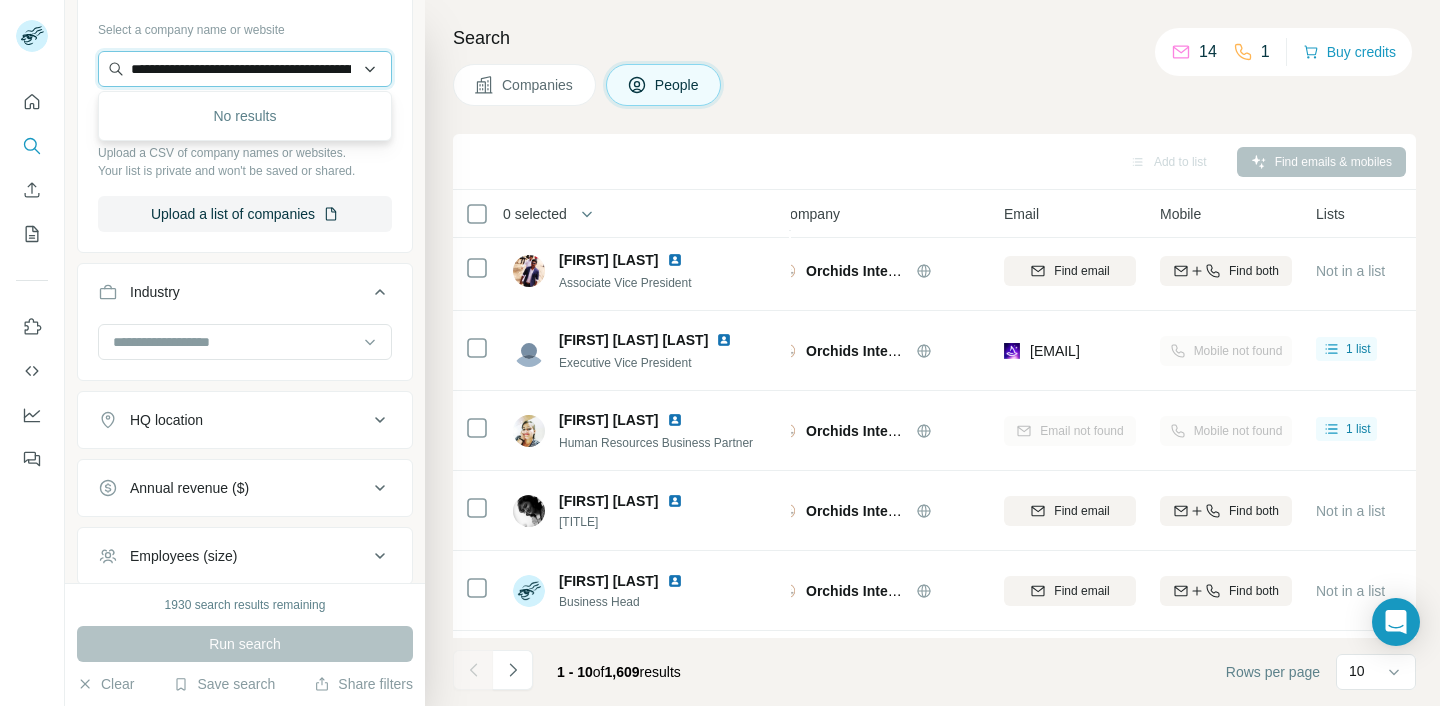 click on "**********" at bounding box center (245, 69) 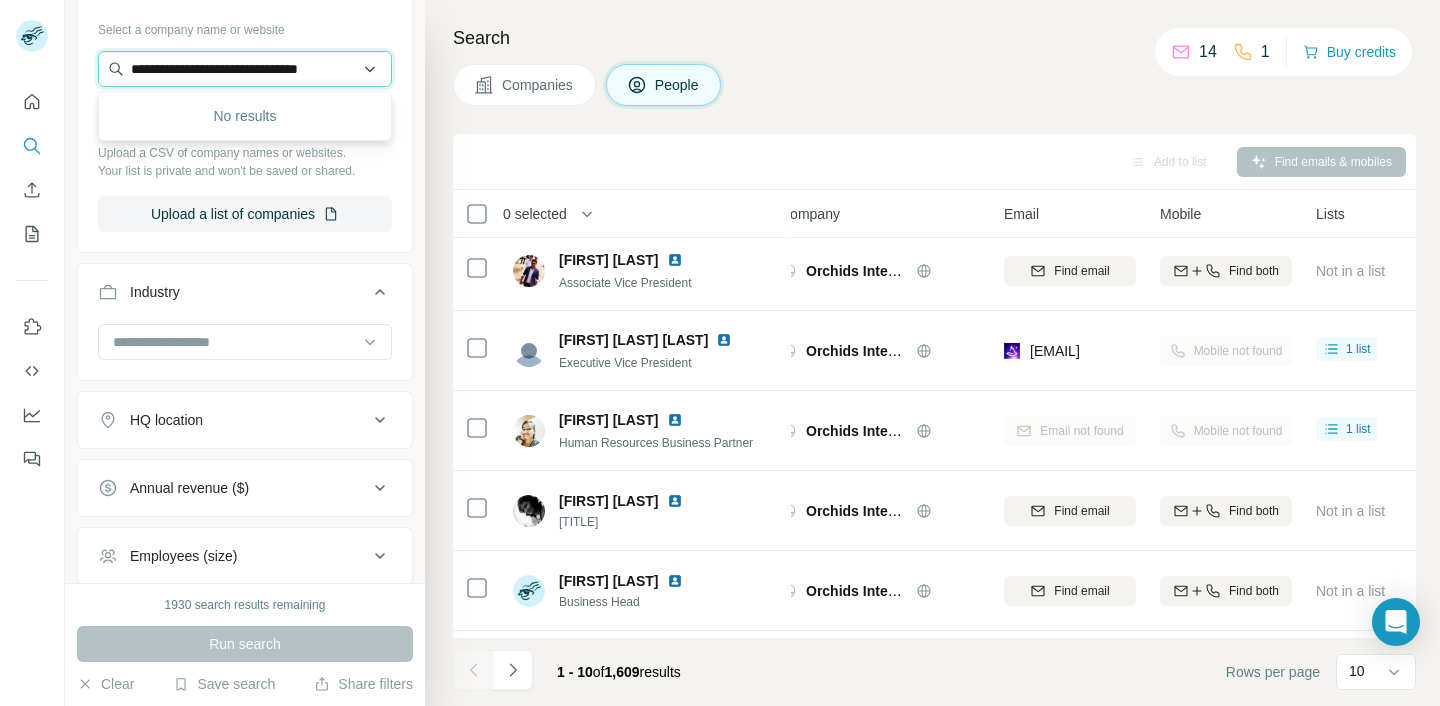 scroll, scrollTop: 0, scrollLeft: 13, axis: horizontal 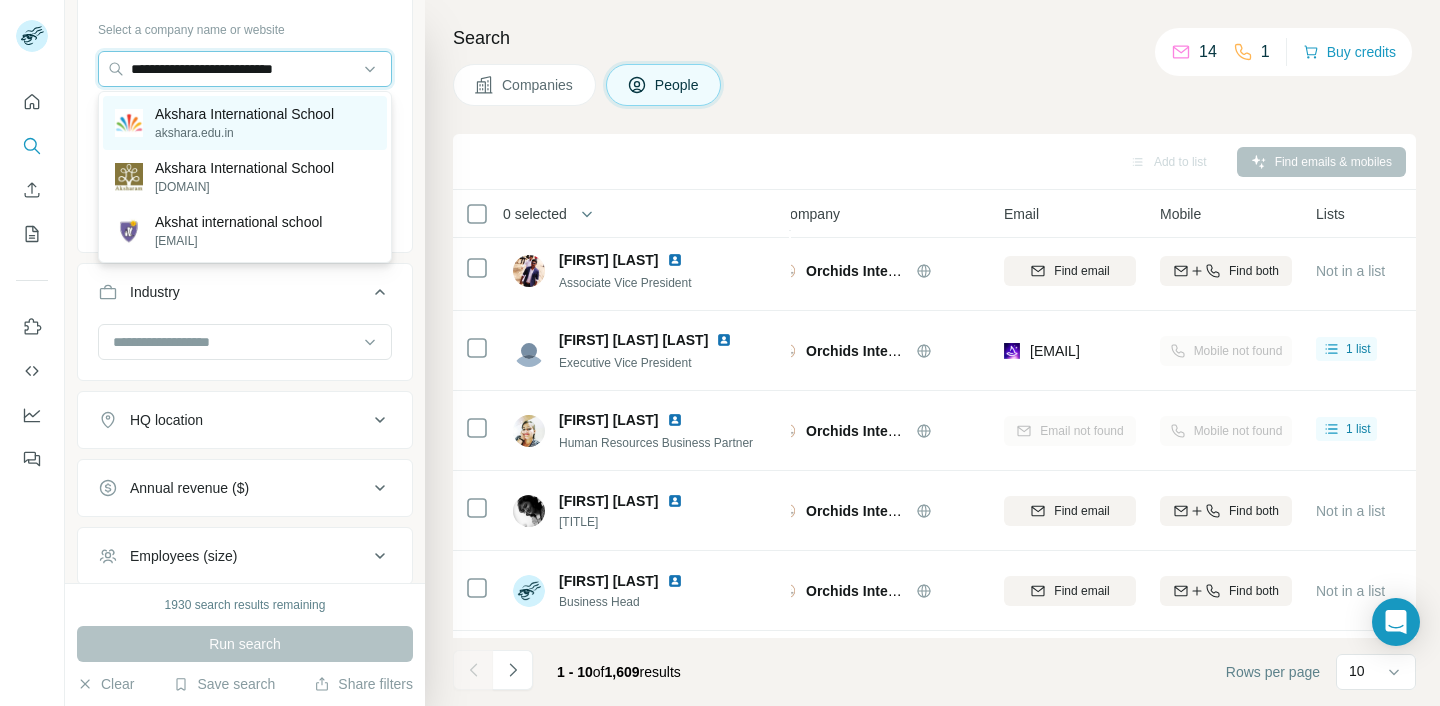 type on "**********" 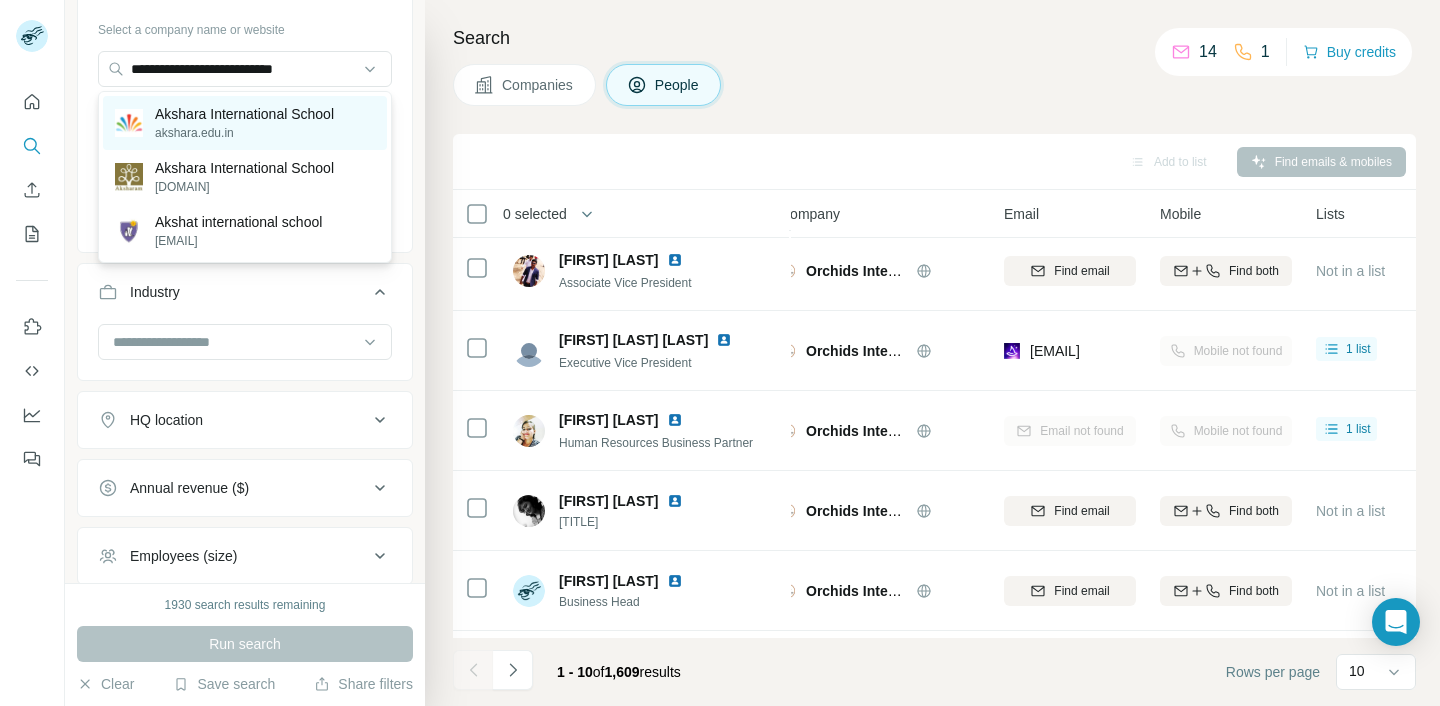 click on "Akshara International School" at bounding box center [244, 114] 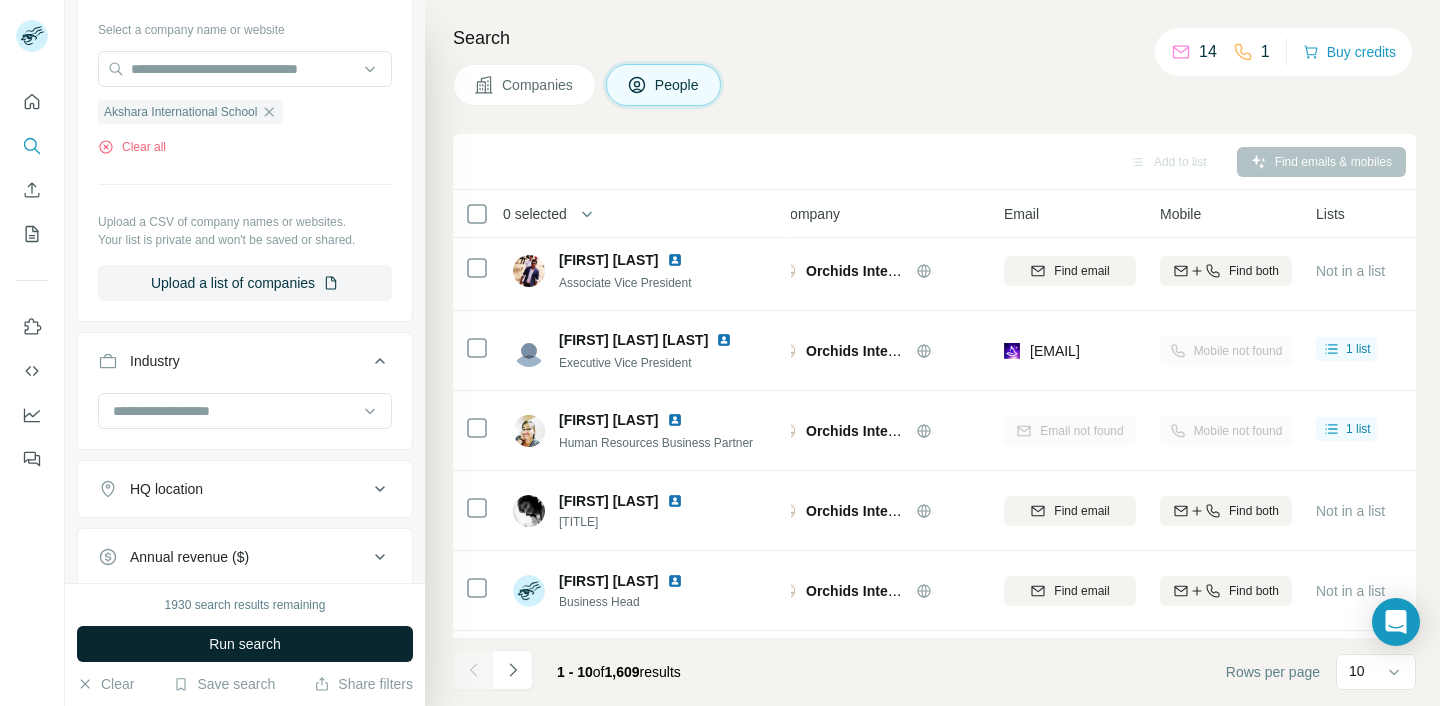 click on "Run search" at bounding box center [245, 644] 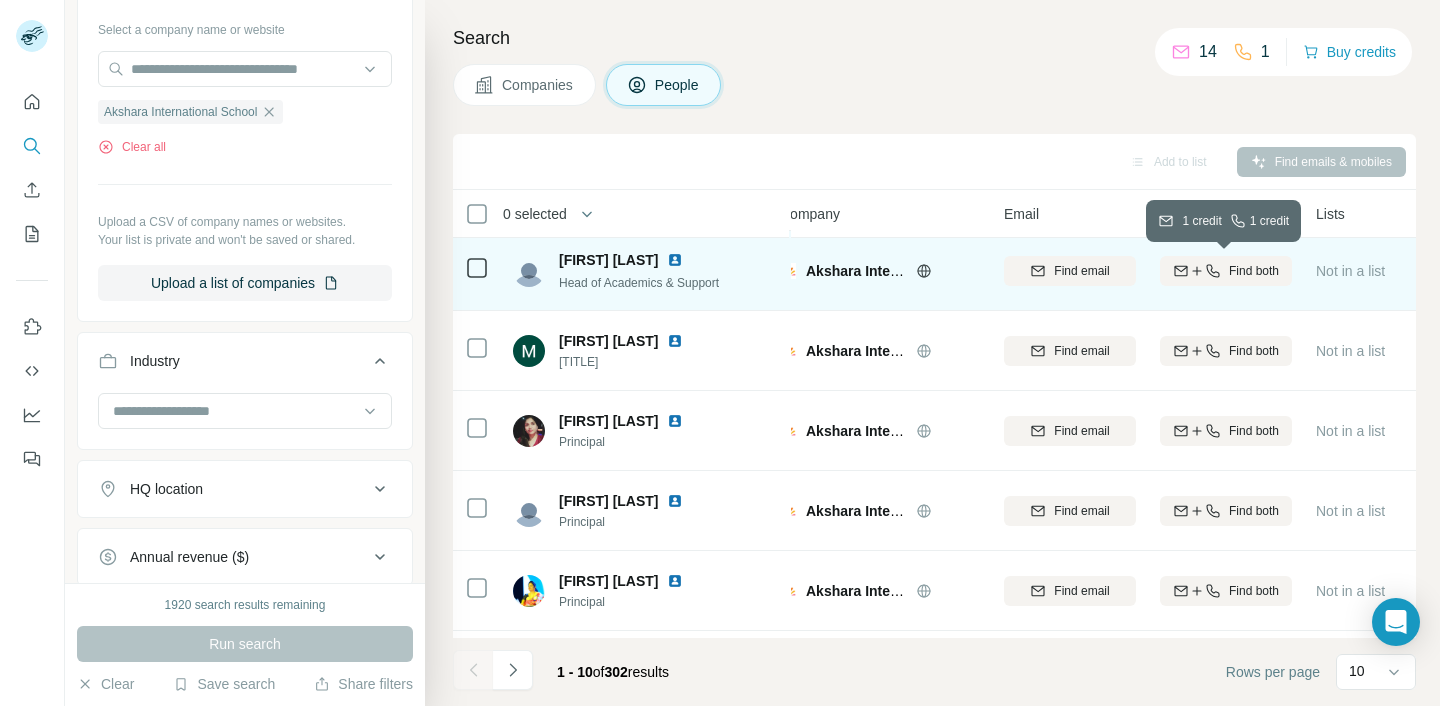 click on "Find both" at bounding box center (1254, 271) 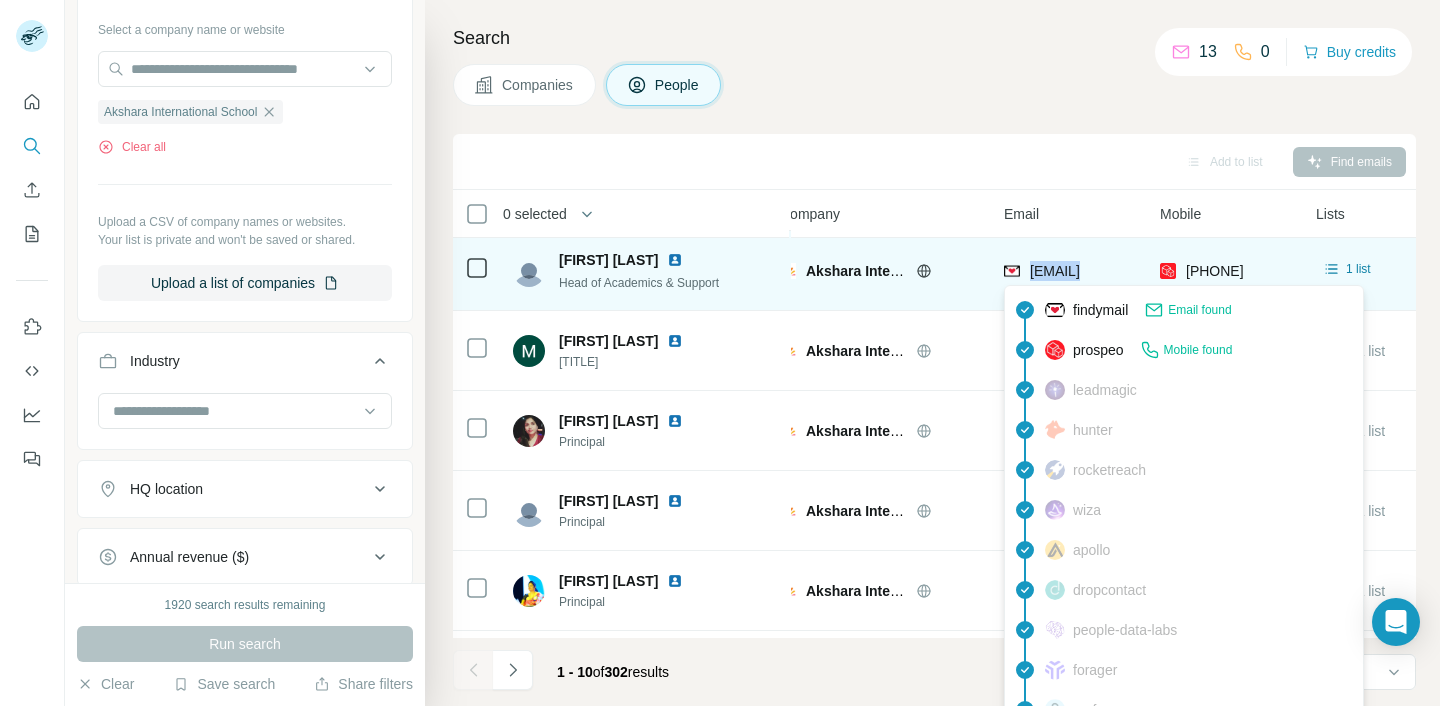 click on "[EMAIL]" at bounding box center (1055, 271) 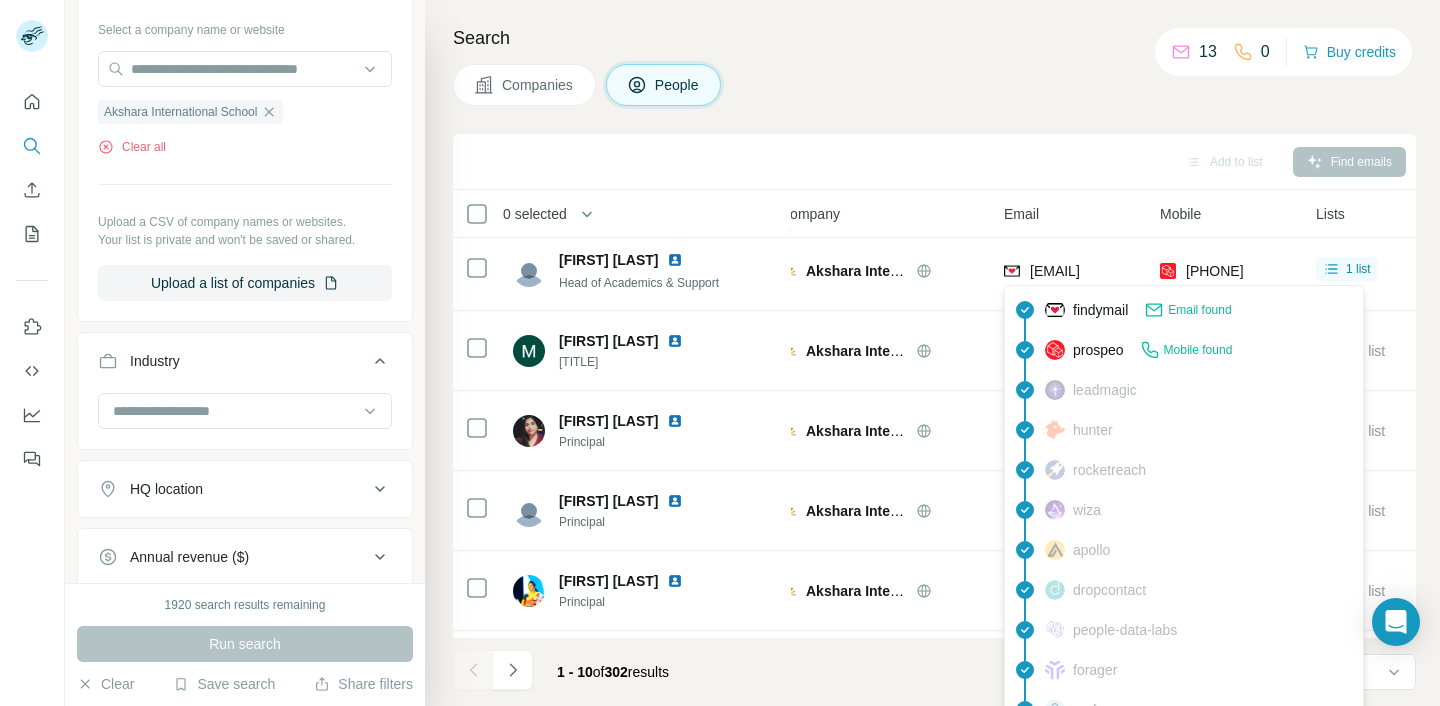 click on "findymail" at bounding box center (1100, 310) 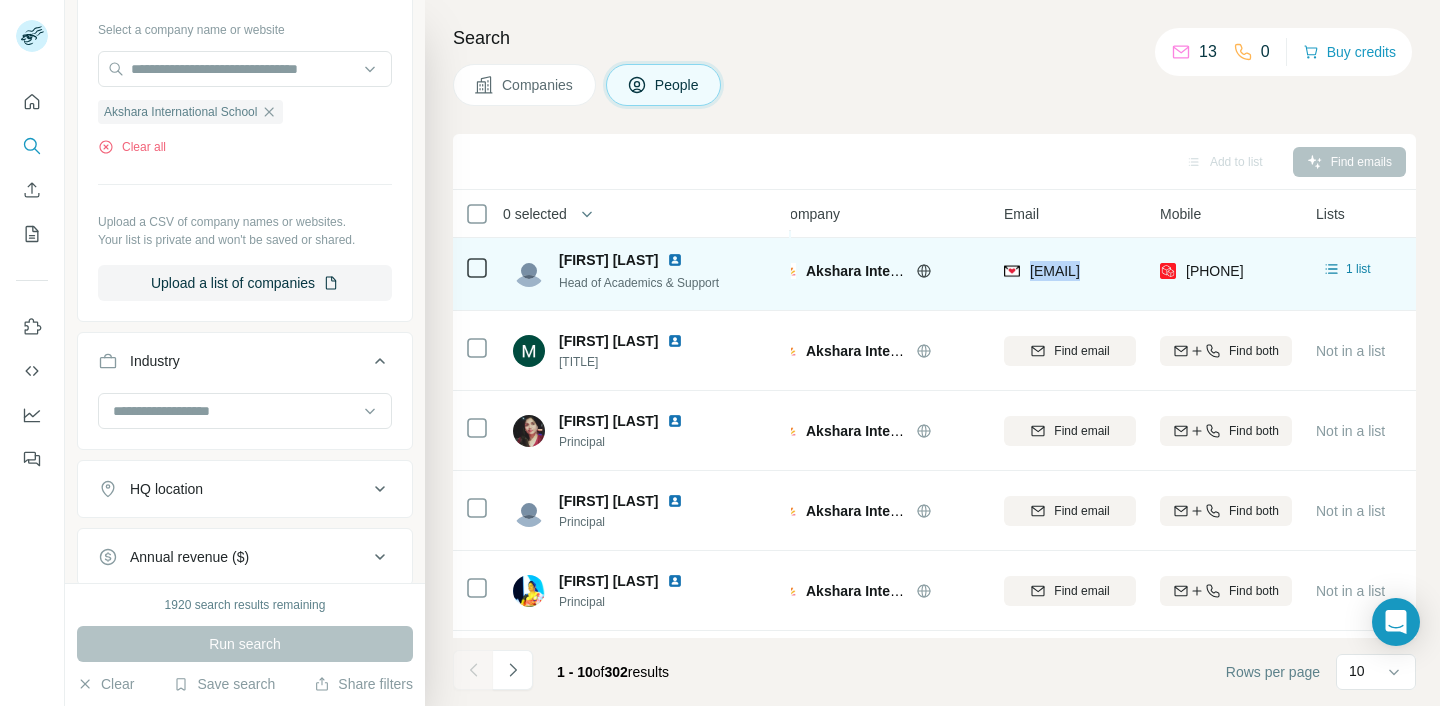 click on "[EMAIL]" at bounding box center (1070, 270) 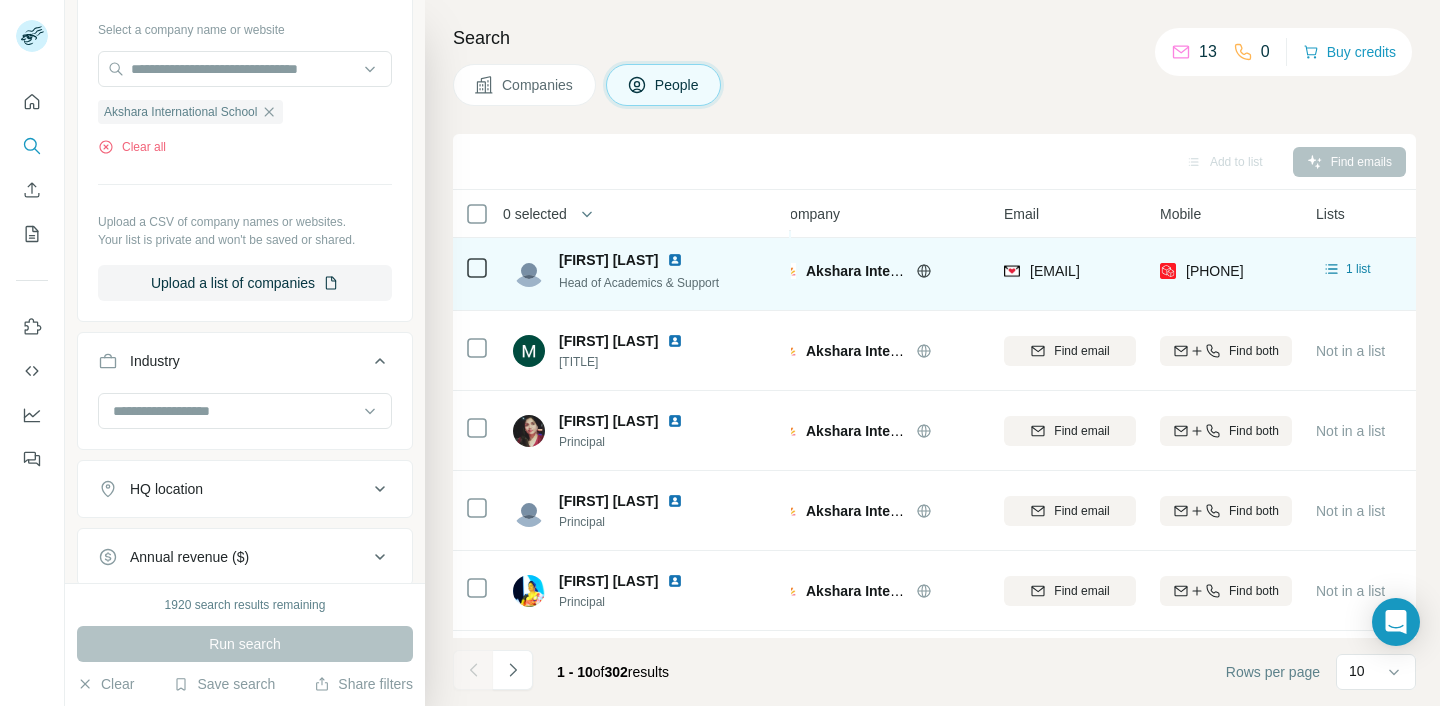 click on "[EMAIL]" at bounding box center (1070, 270) 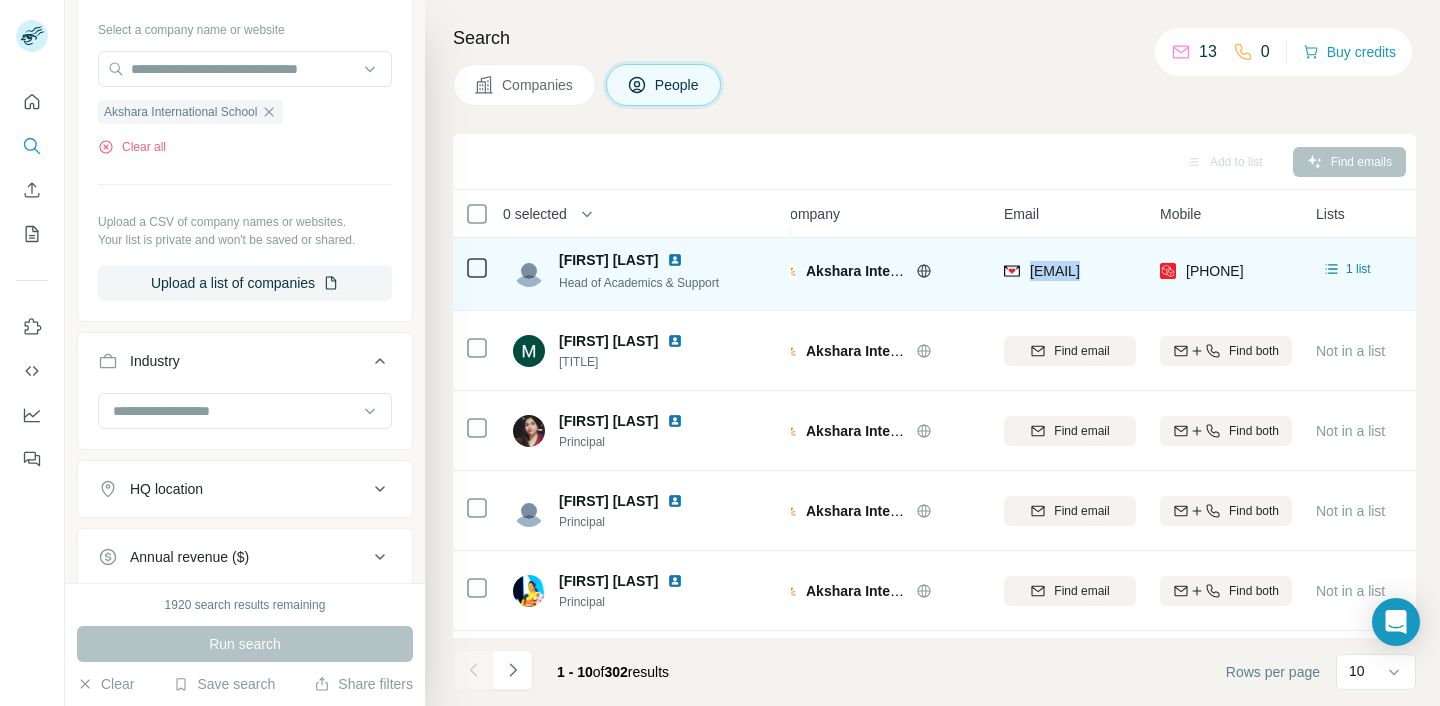 click on "[EMAIL]" at bounding box center (1070, 270) 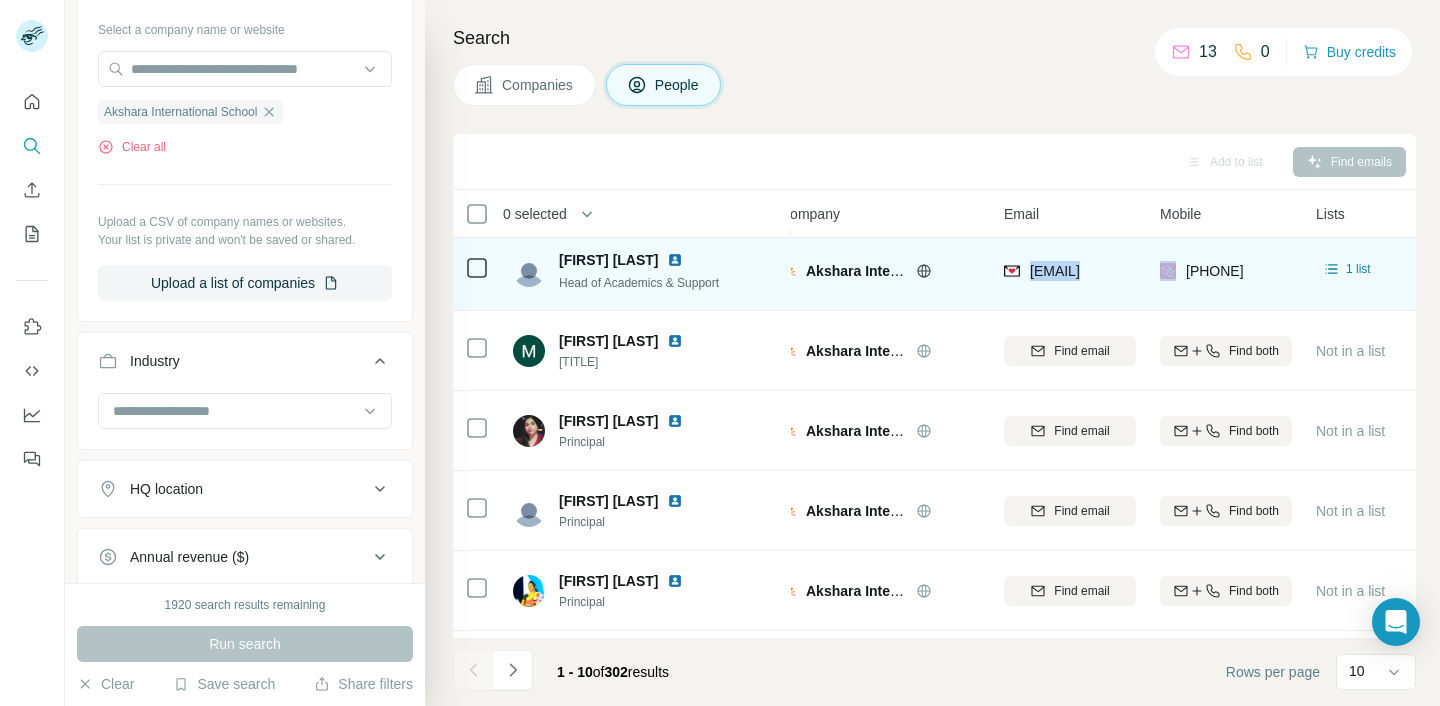 click on "[EMAIL]" at bounding box center (1070, 270) 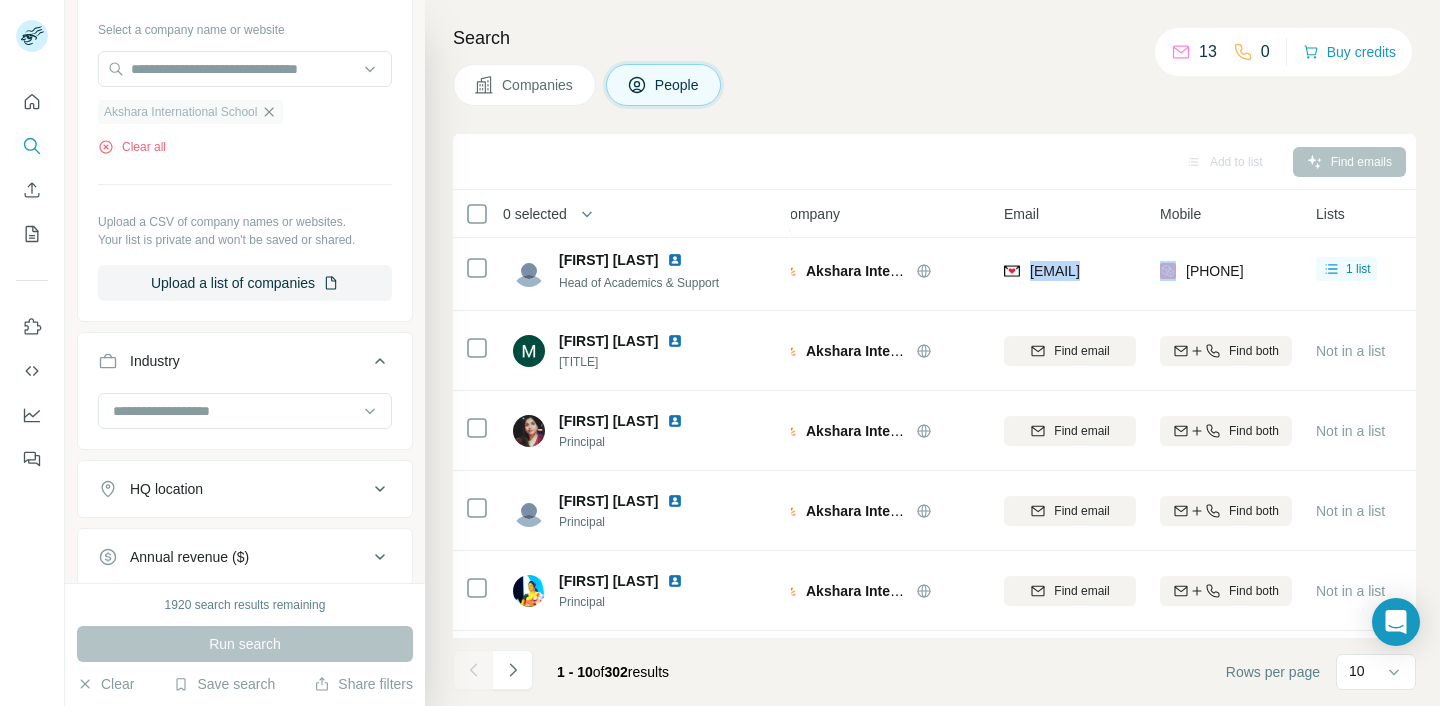 click 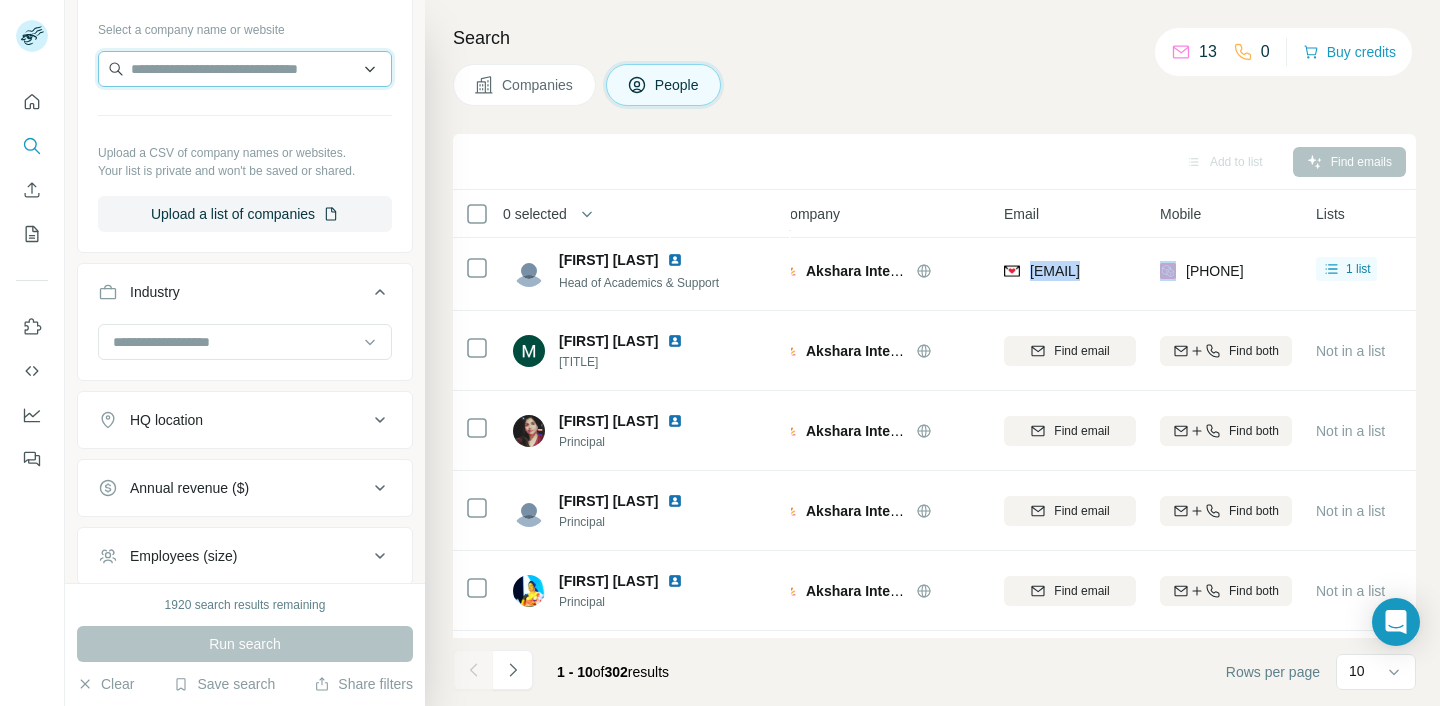 click at bounding box center [245, 69] 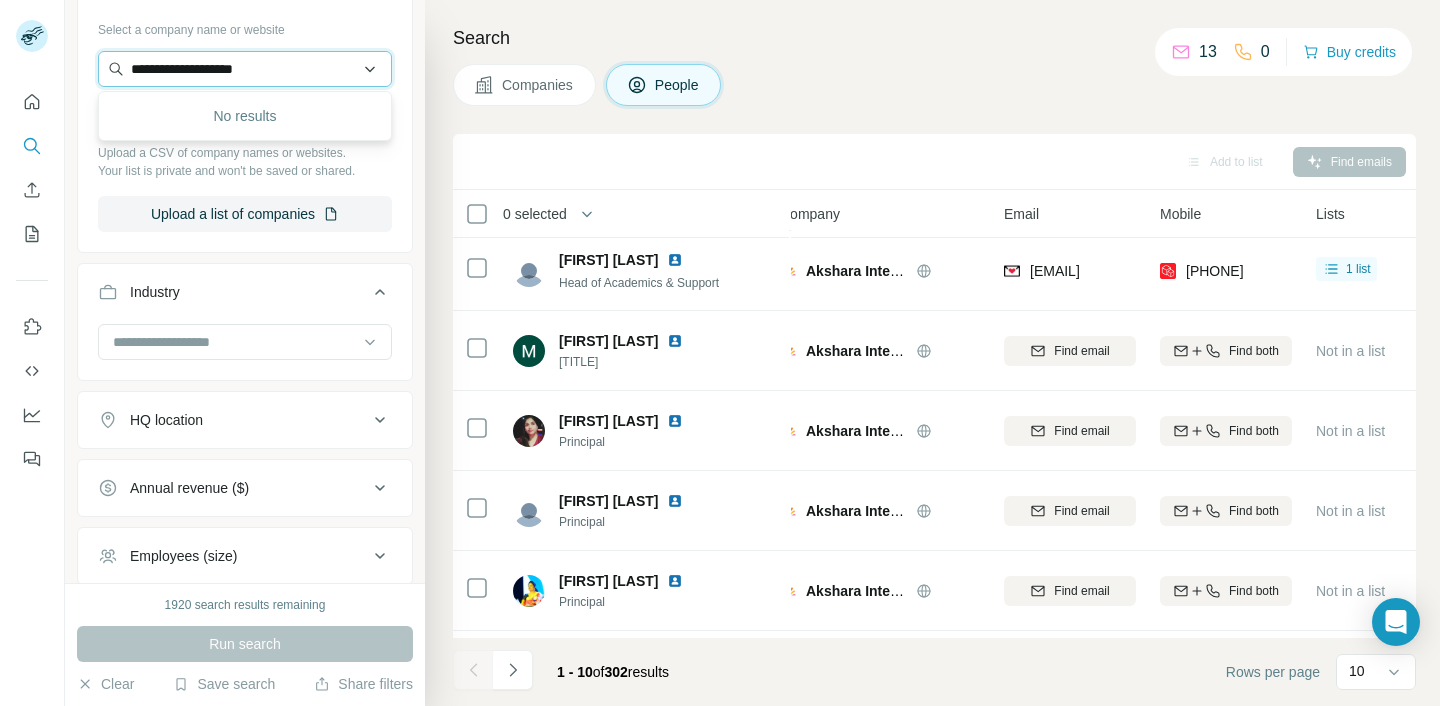 click on "**********" at bounding box center (245, 69) 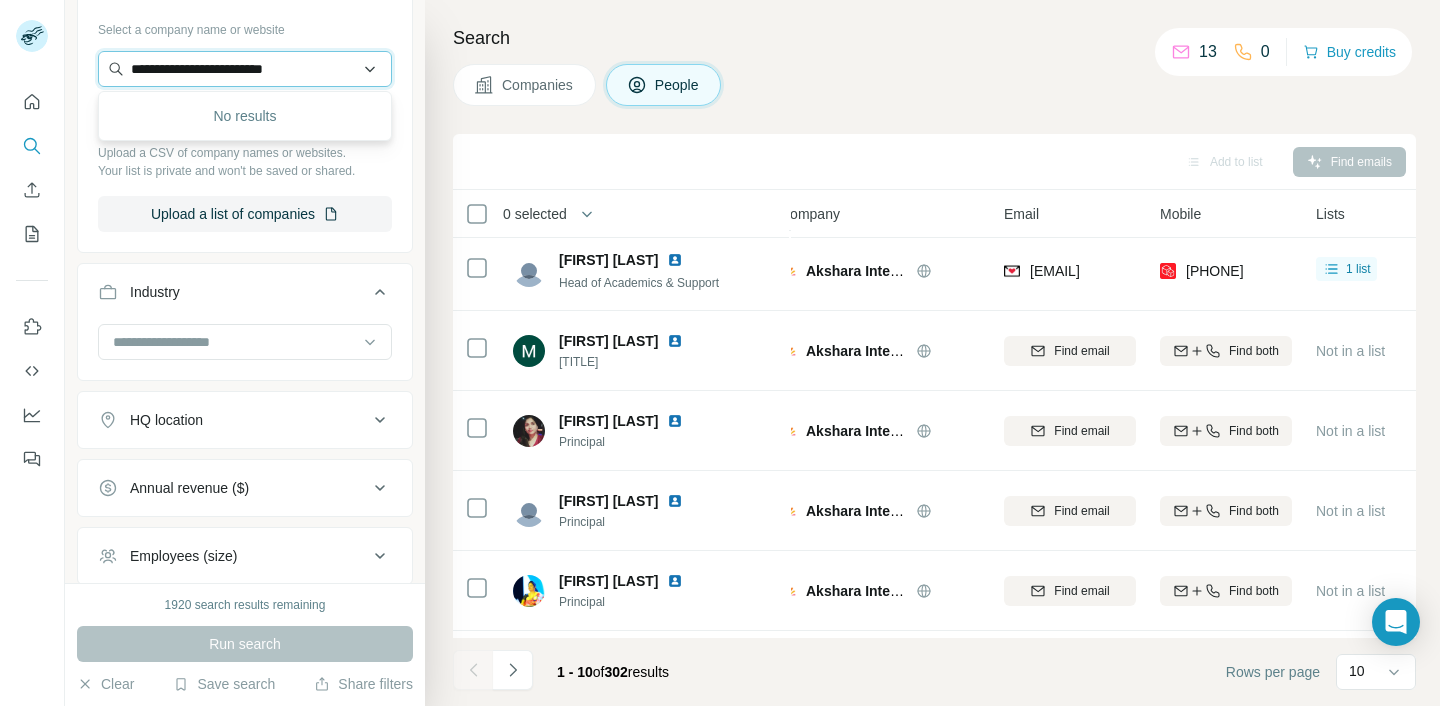 type on "**********" 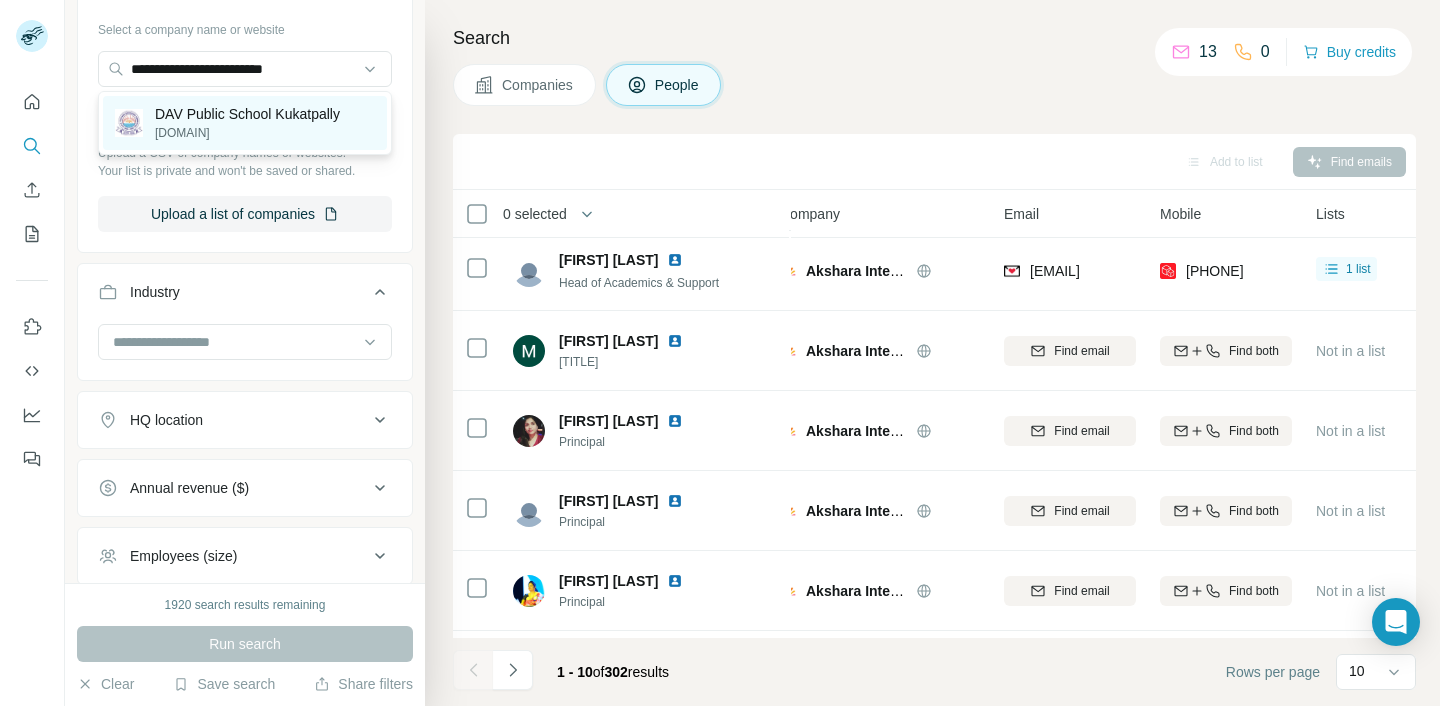 click on "DAV Public School Kukatpally" at bounding box center (247, 114) 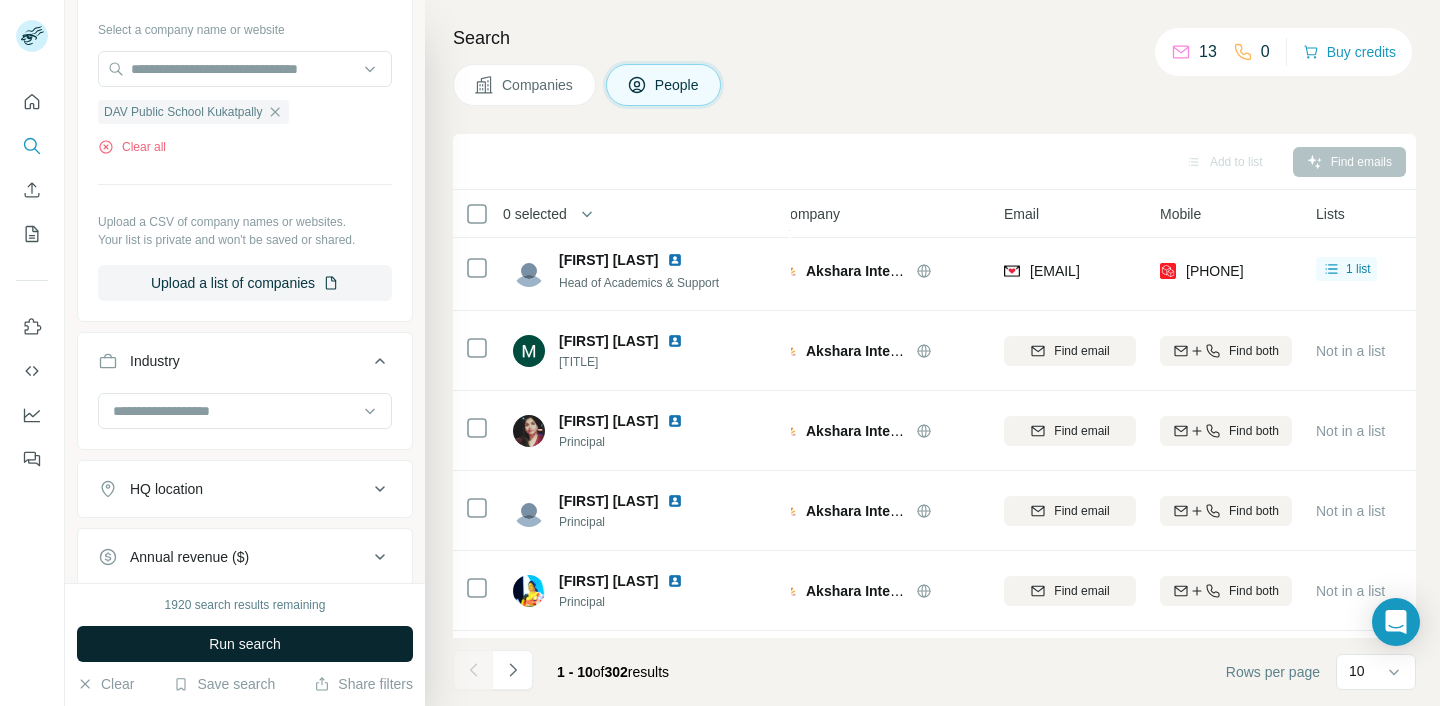 click on "Run search" at bounding box center (245, 644) 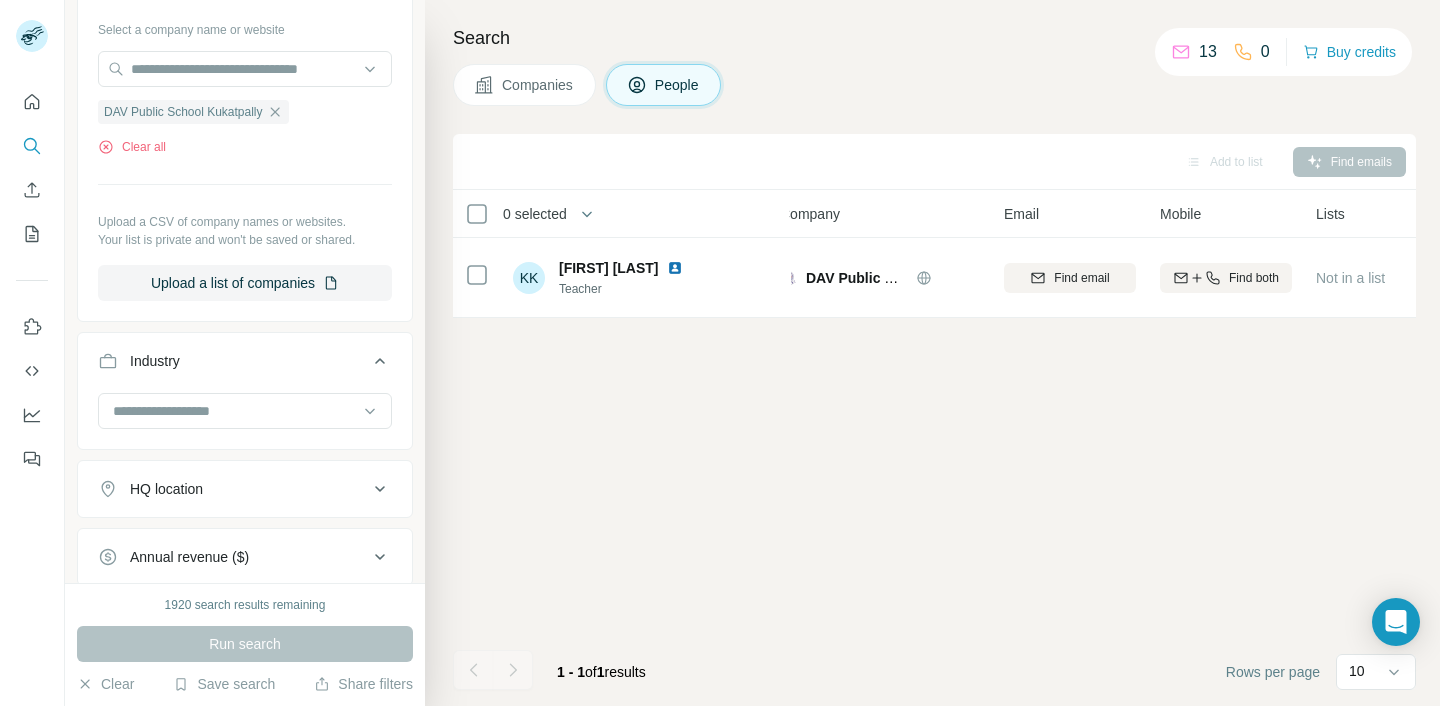 scroll, scrollTop: 0, scrollLeft: 21, axis: horizontal 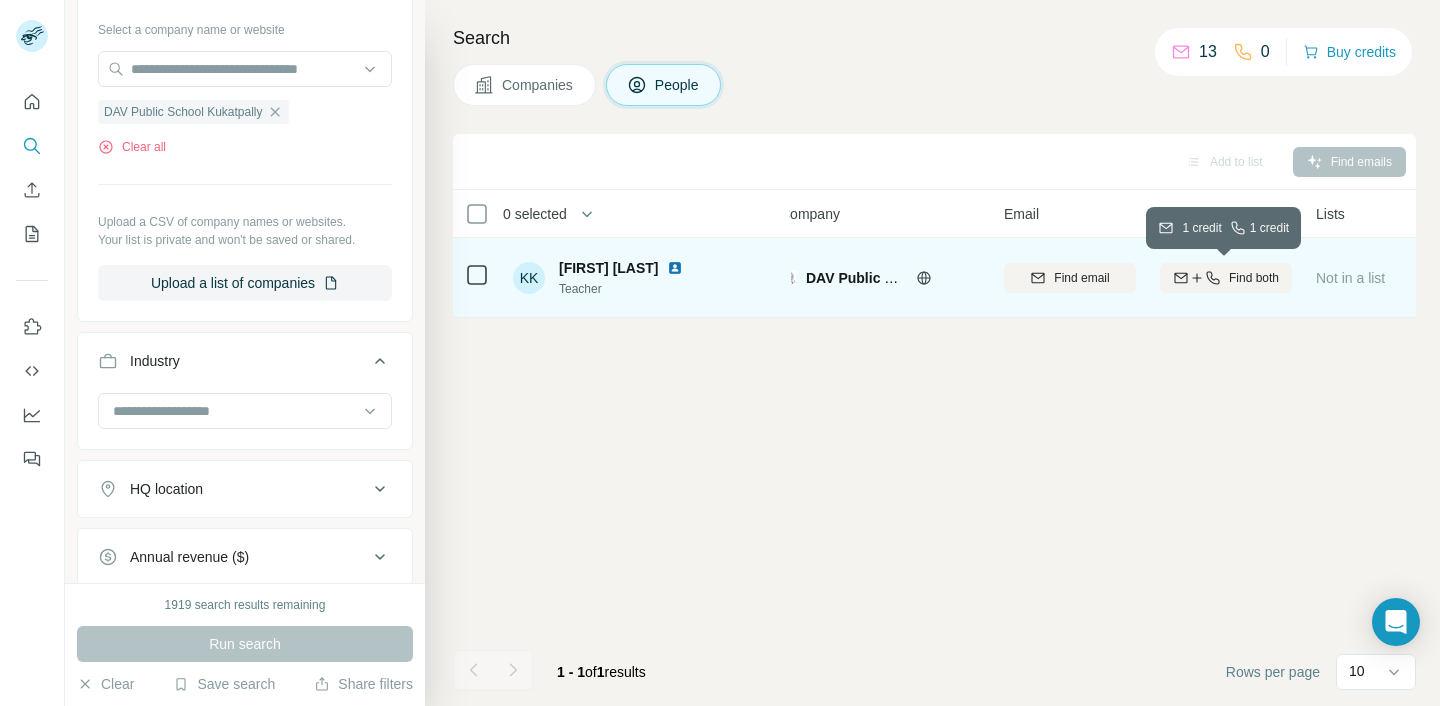 click 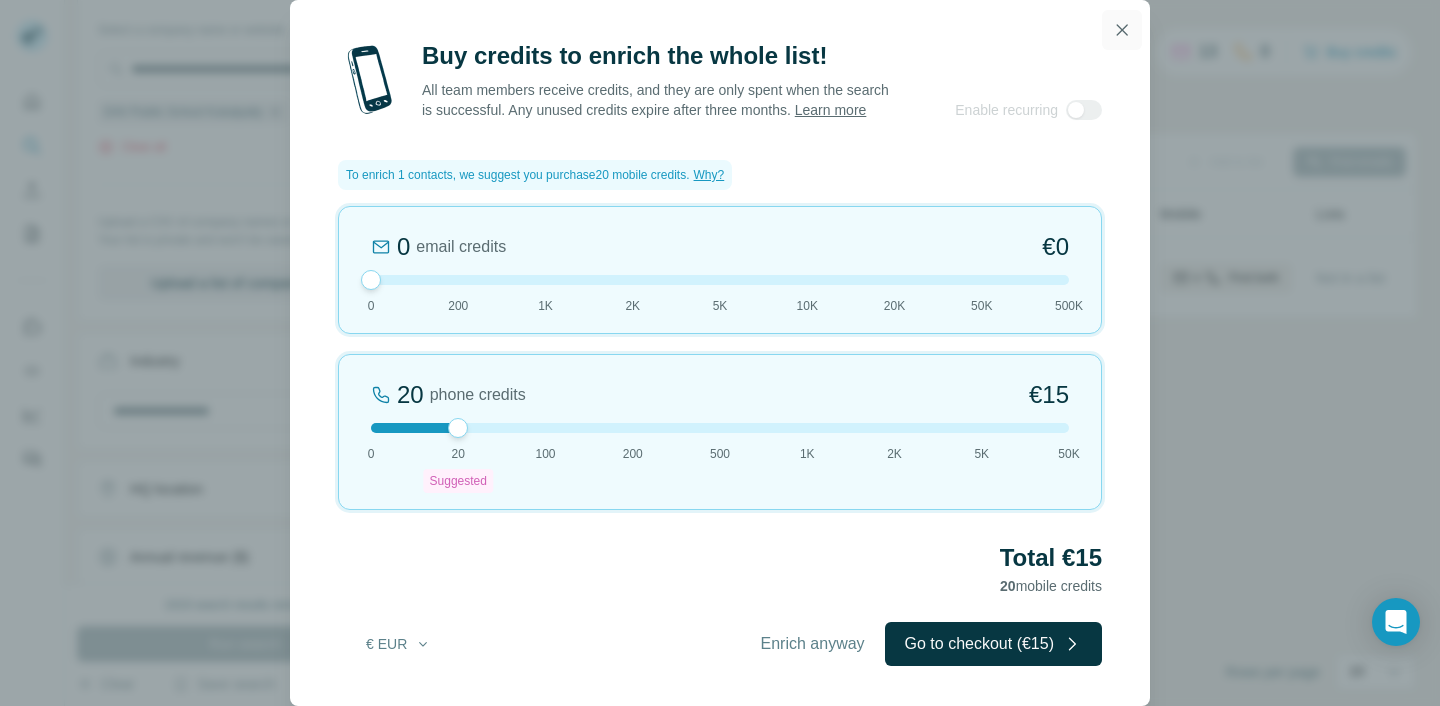 click 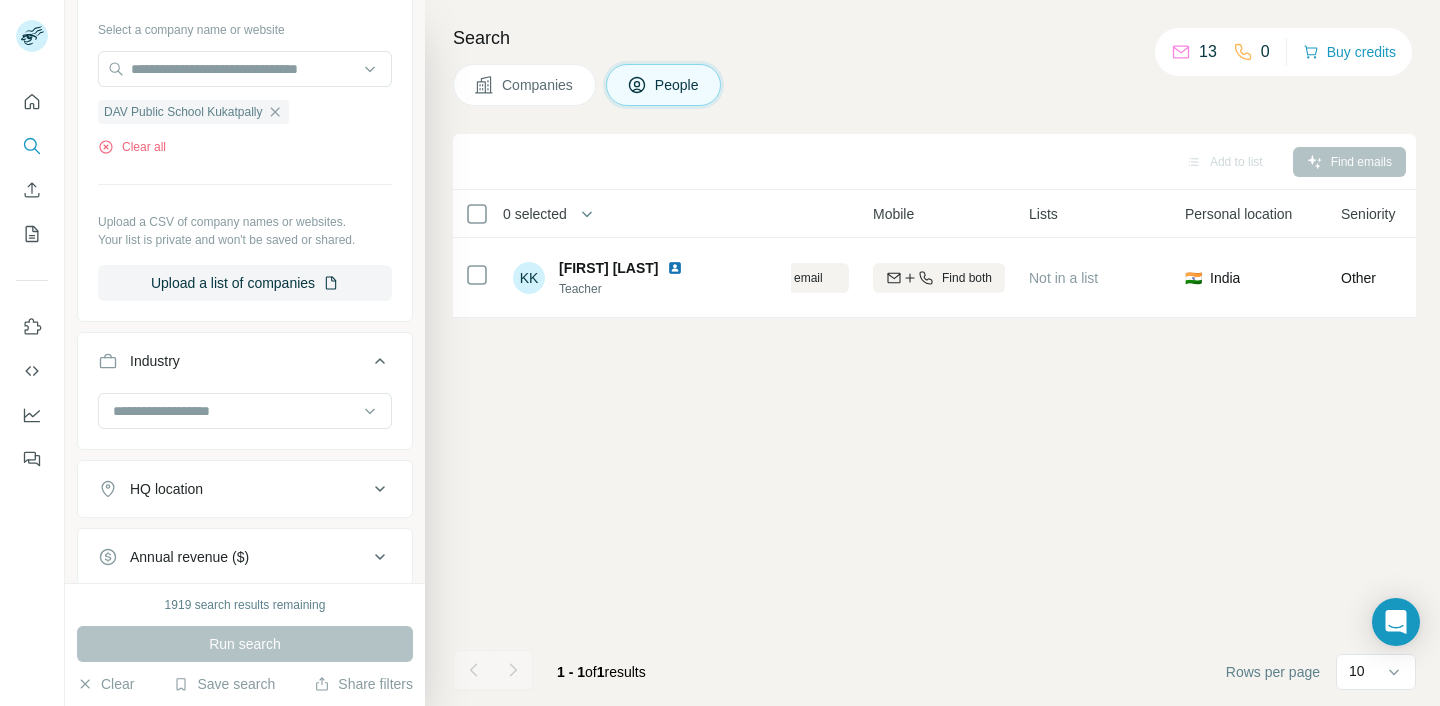 scroll, scrollTop: 0, scrollLeft: 0, axis: both 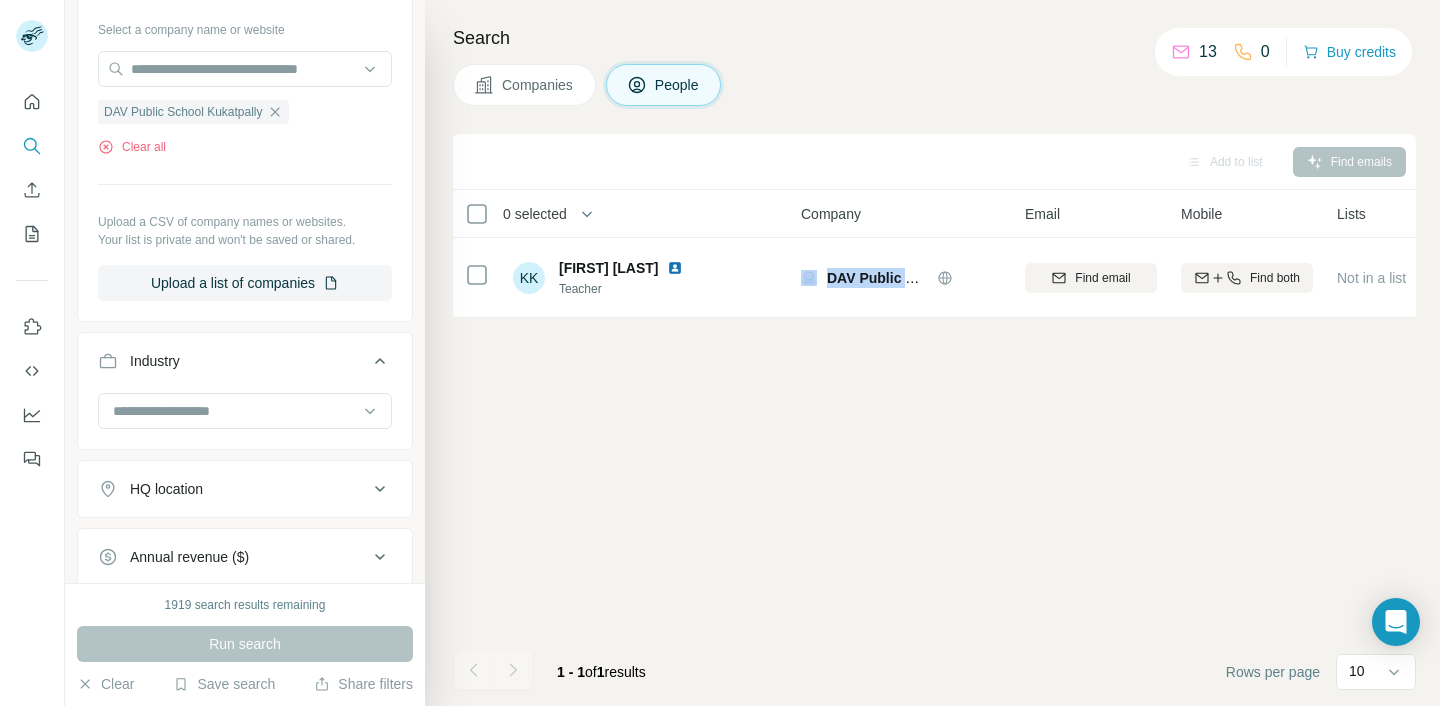 drag, startPoint x: 814, startPoint y: 308, endPoint x: 644, endPoint y: 390, distance: 188.74321 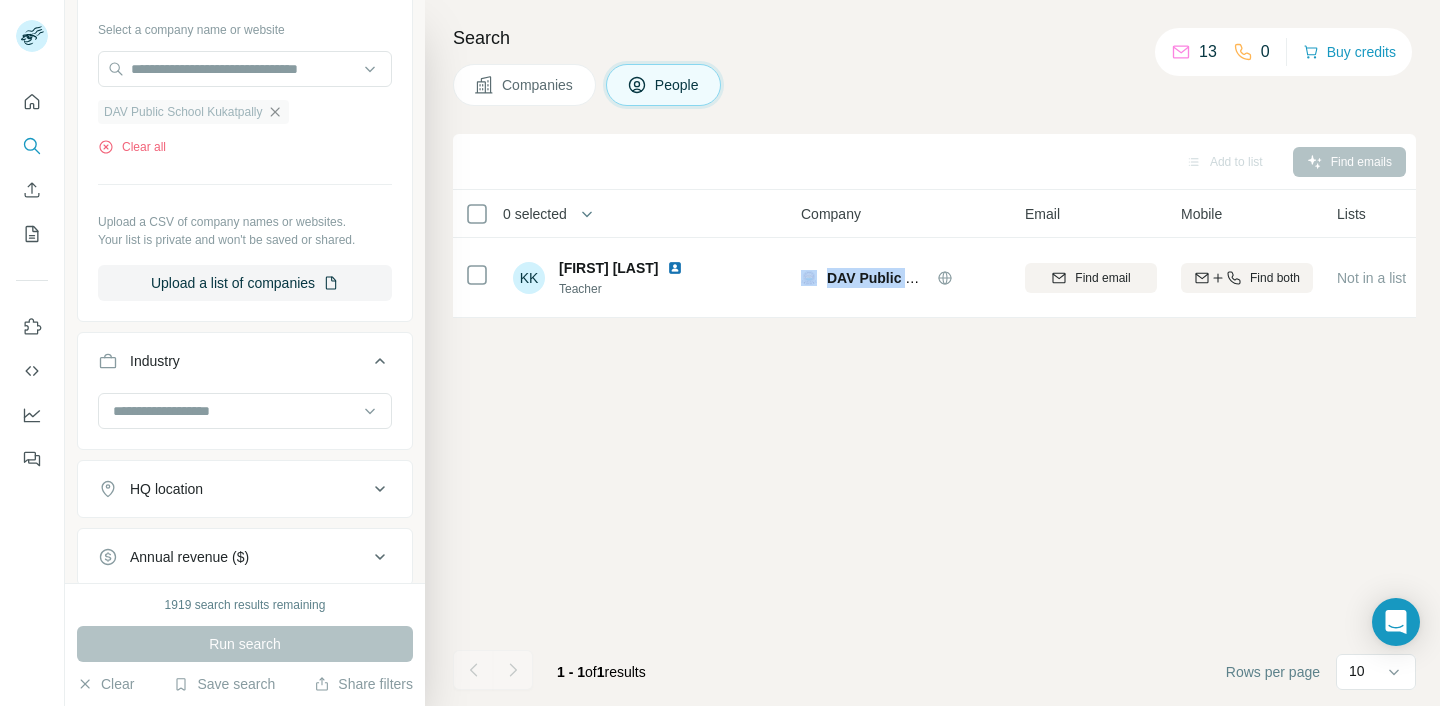 click 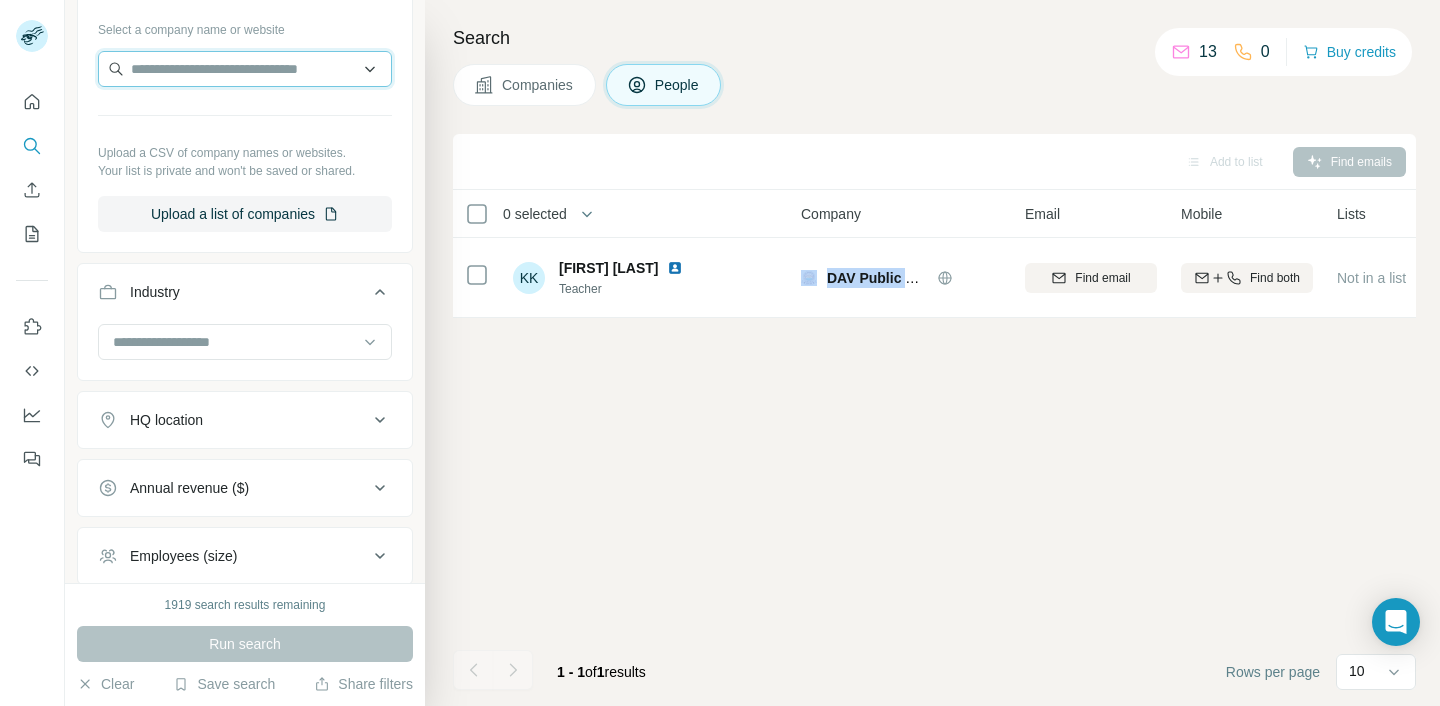 click at bounding box center (245, 69) 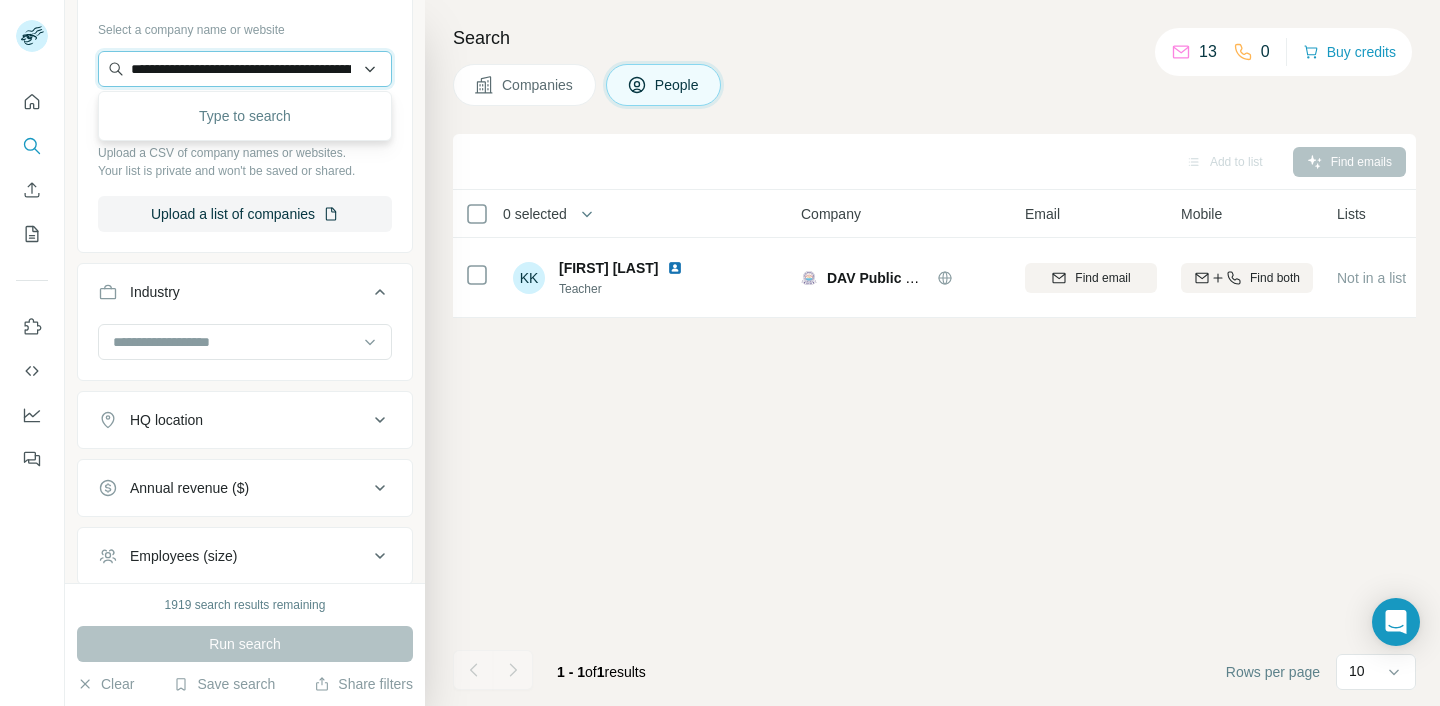 type on "**********" 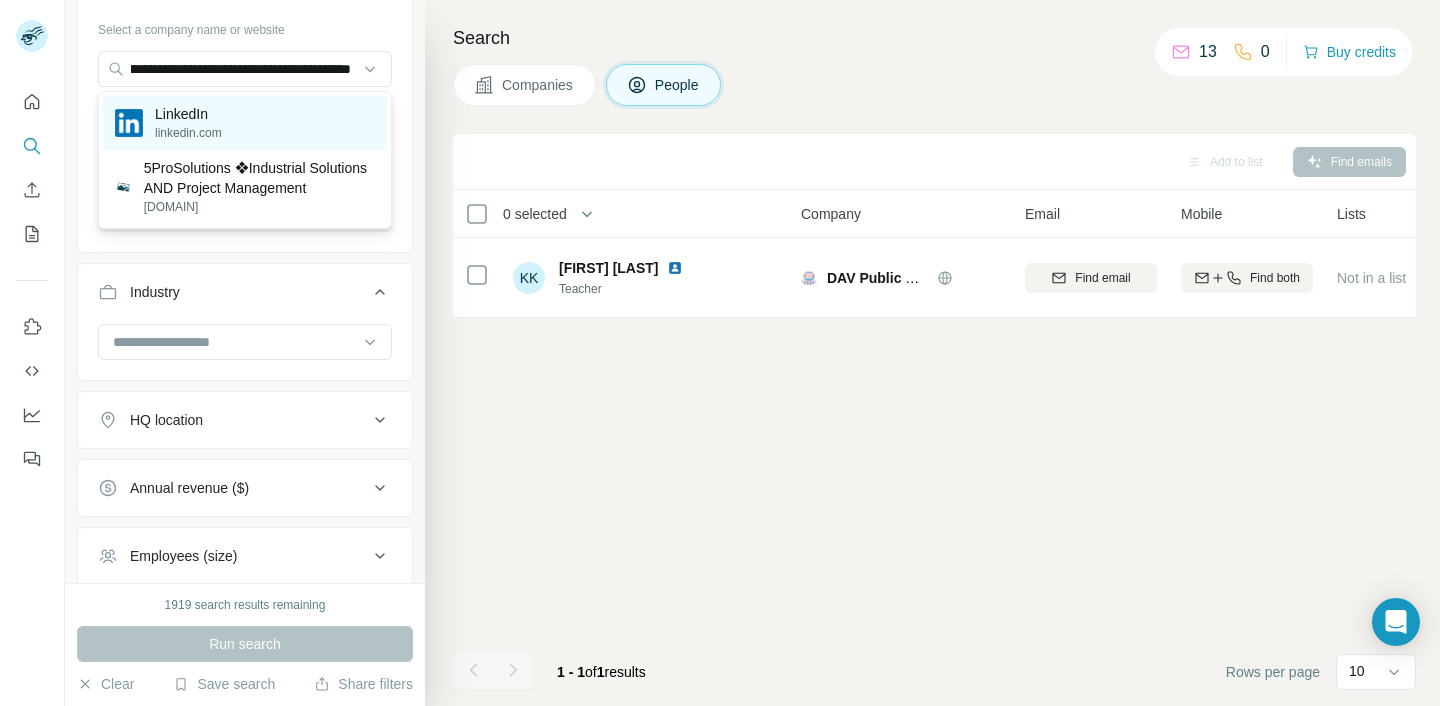click on "linkedin.com" at bounding box center [188, 133] 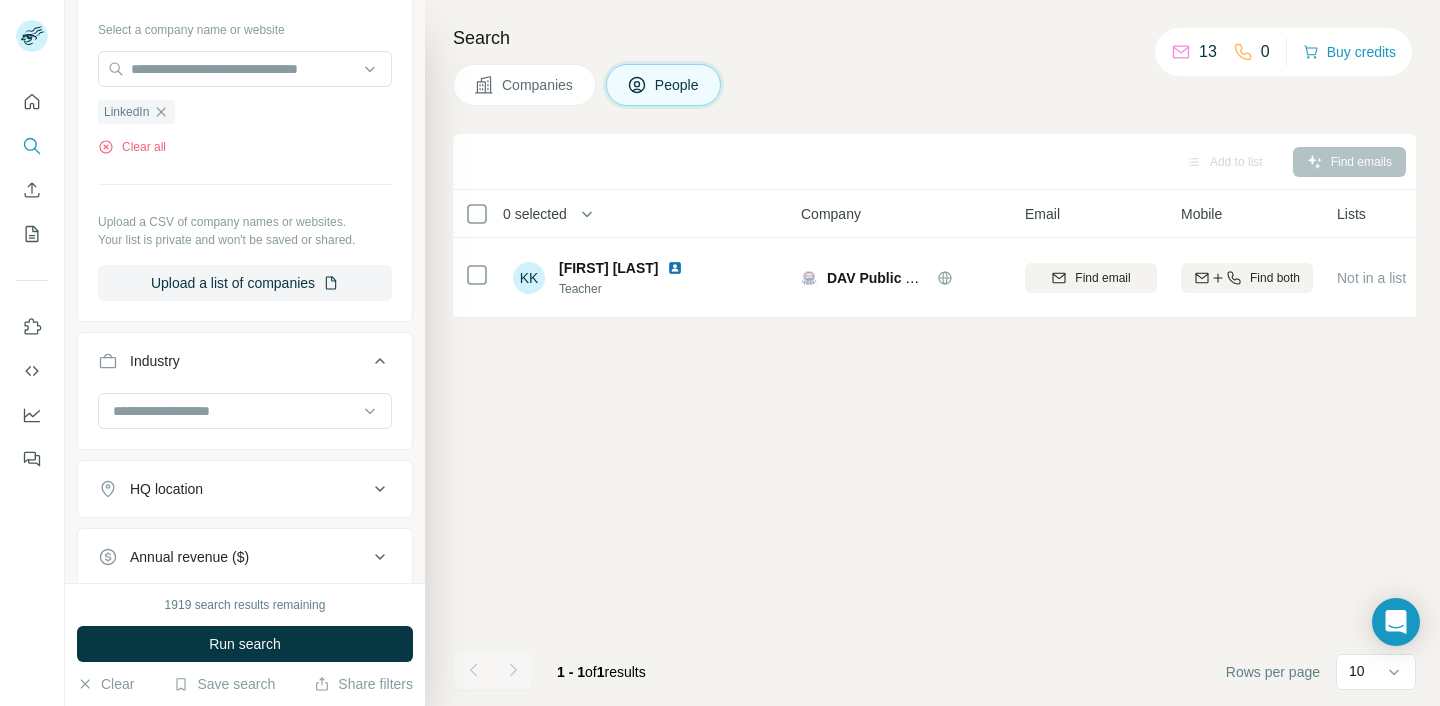scroll, scrollTop: 0, scrollLeft: 0, axis: both 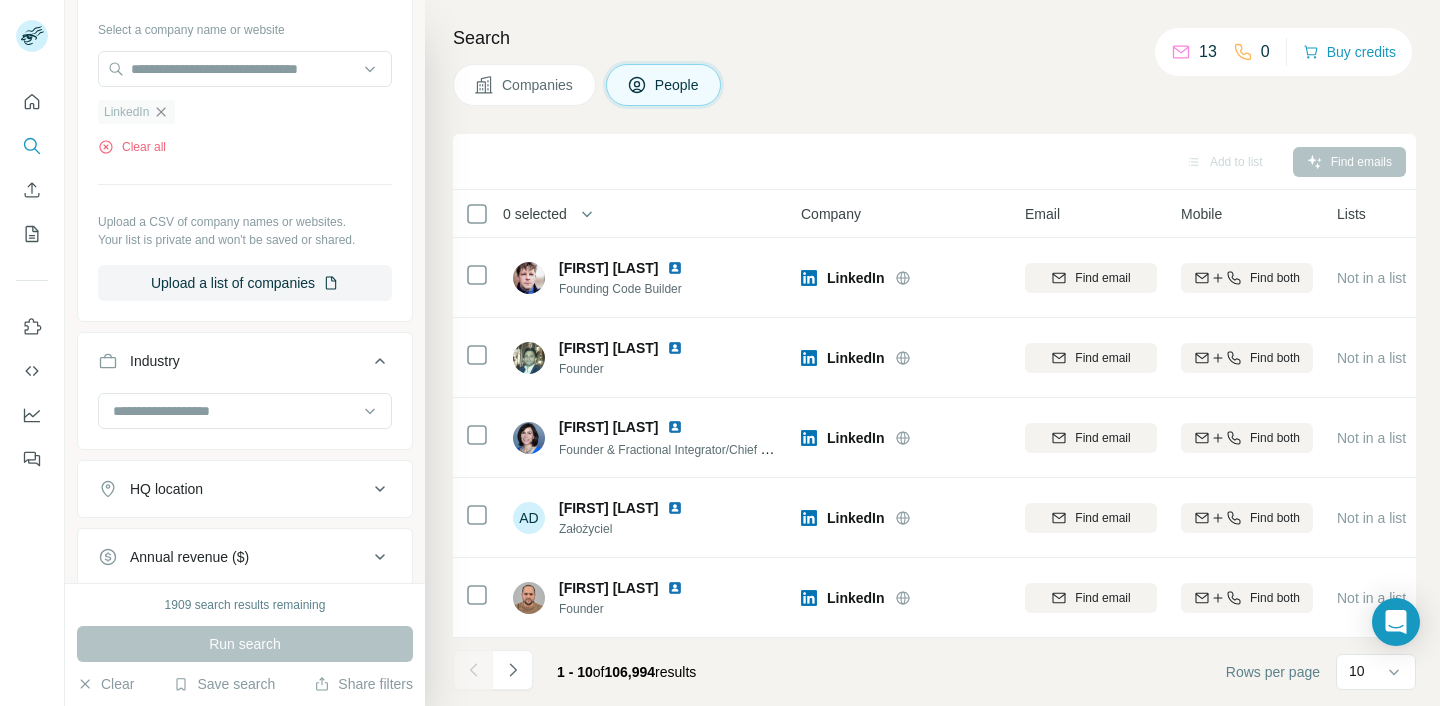 click 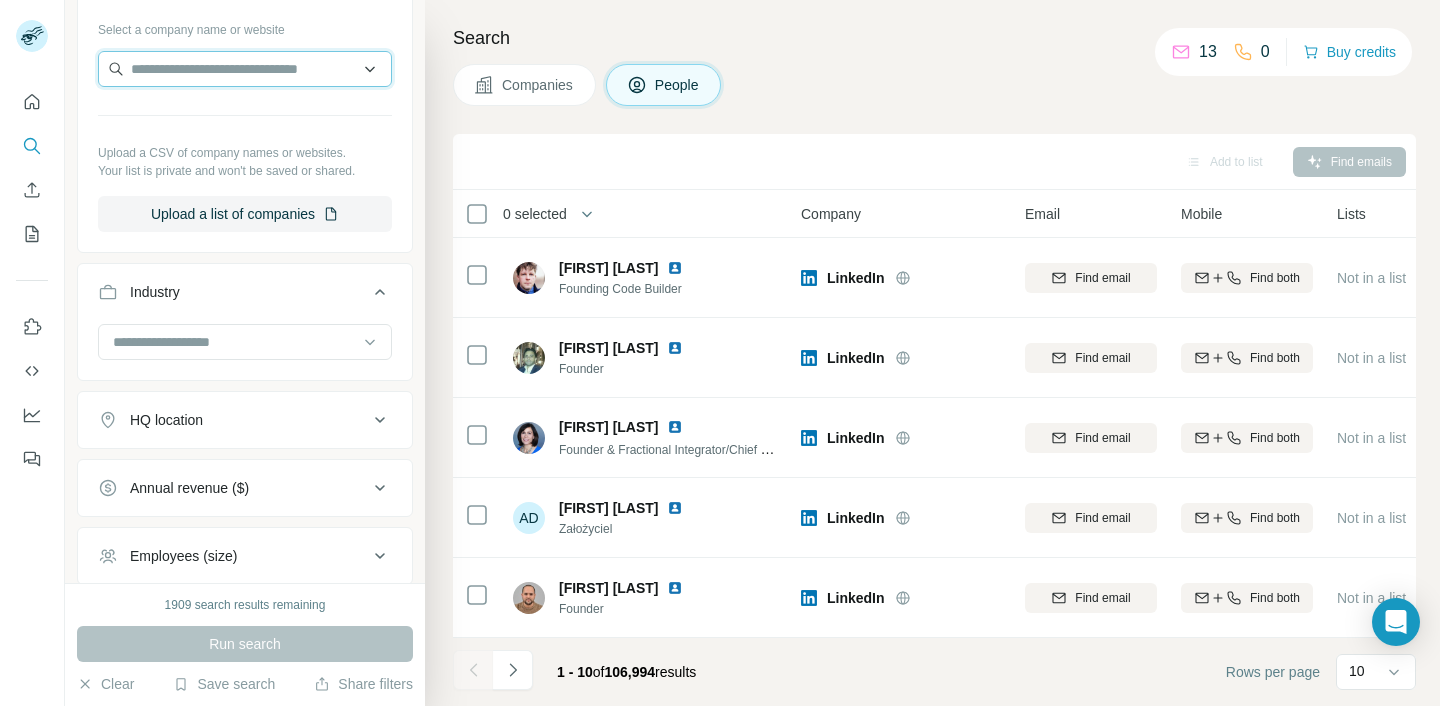 click at bounding box center (245, 69) 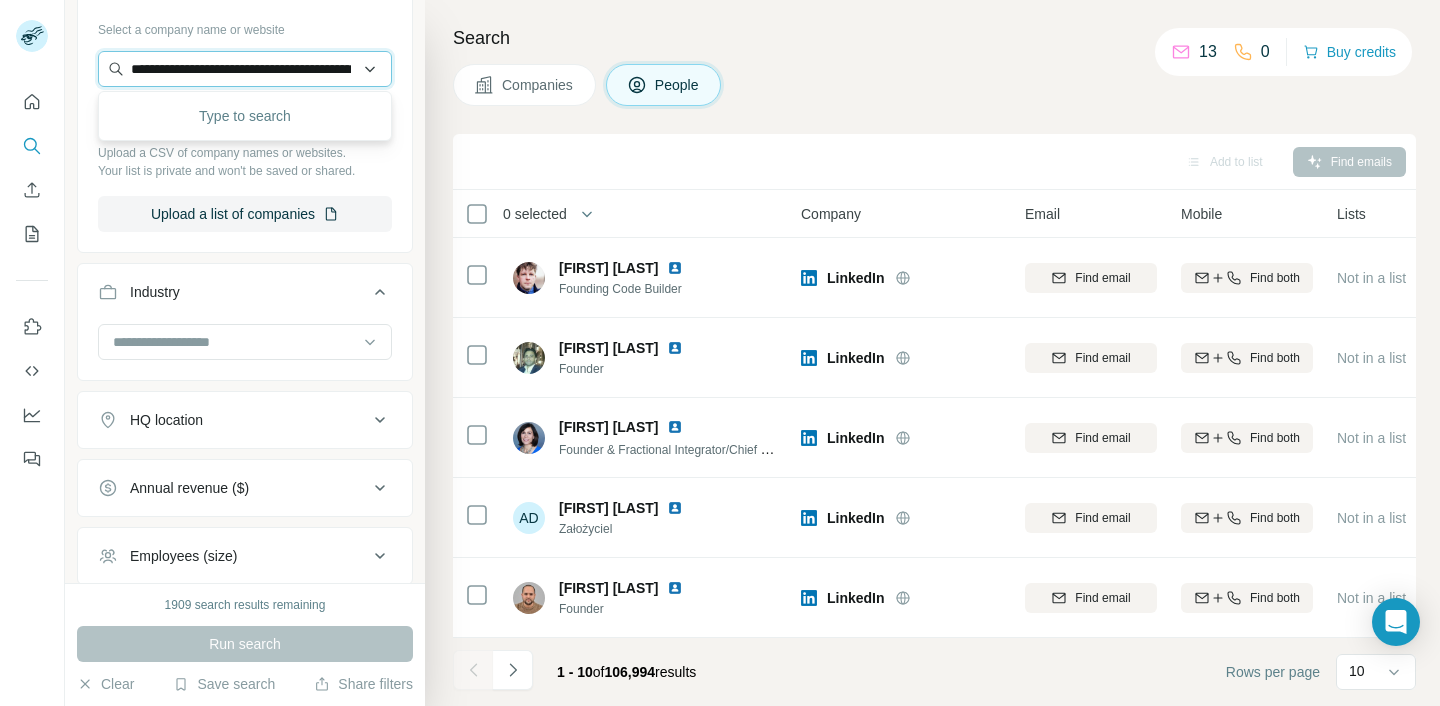 scroll, scrollTop: 0, scrollLeft: 88, axis: horizontal 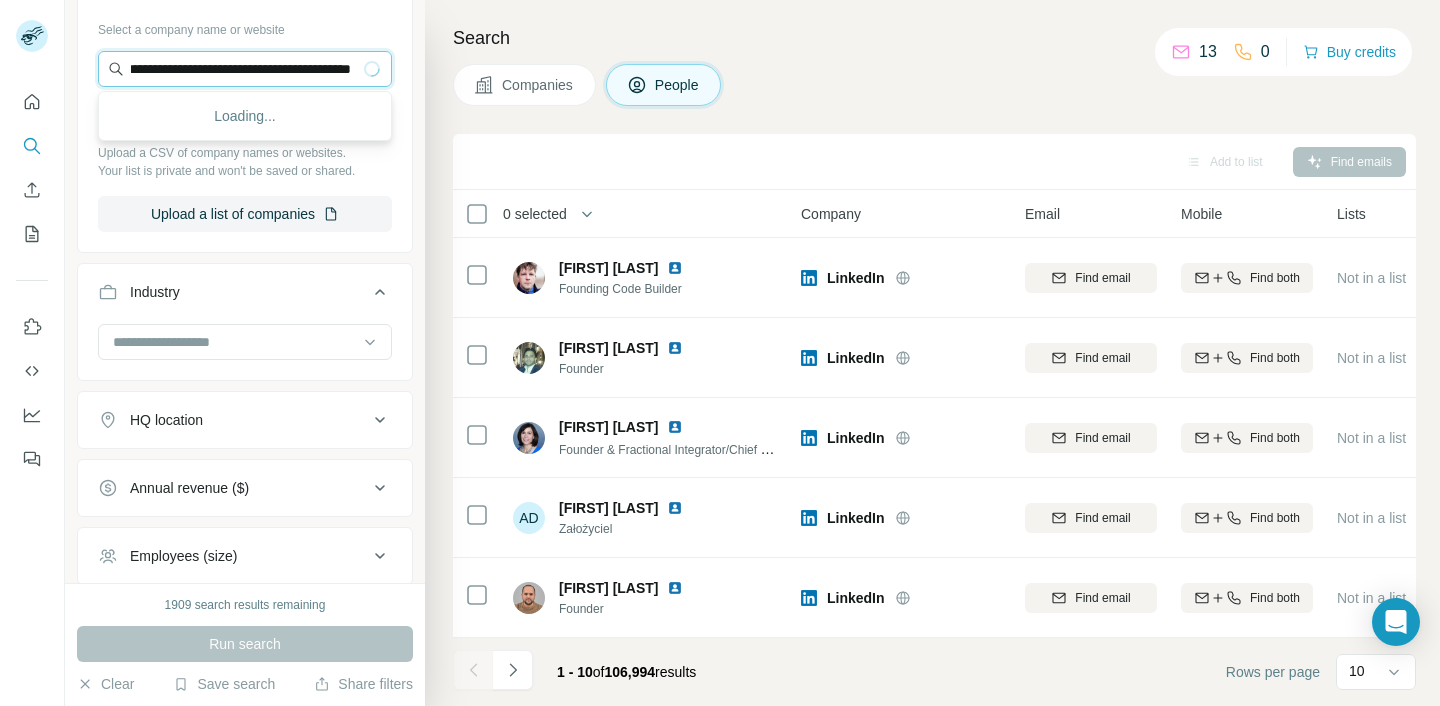type on "**********" 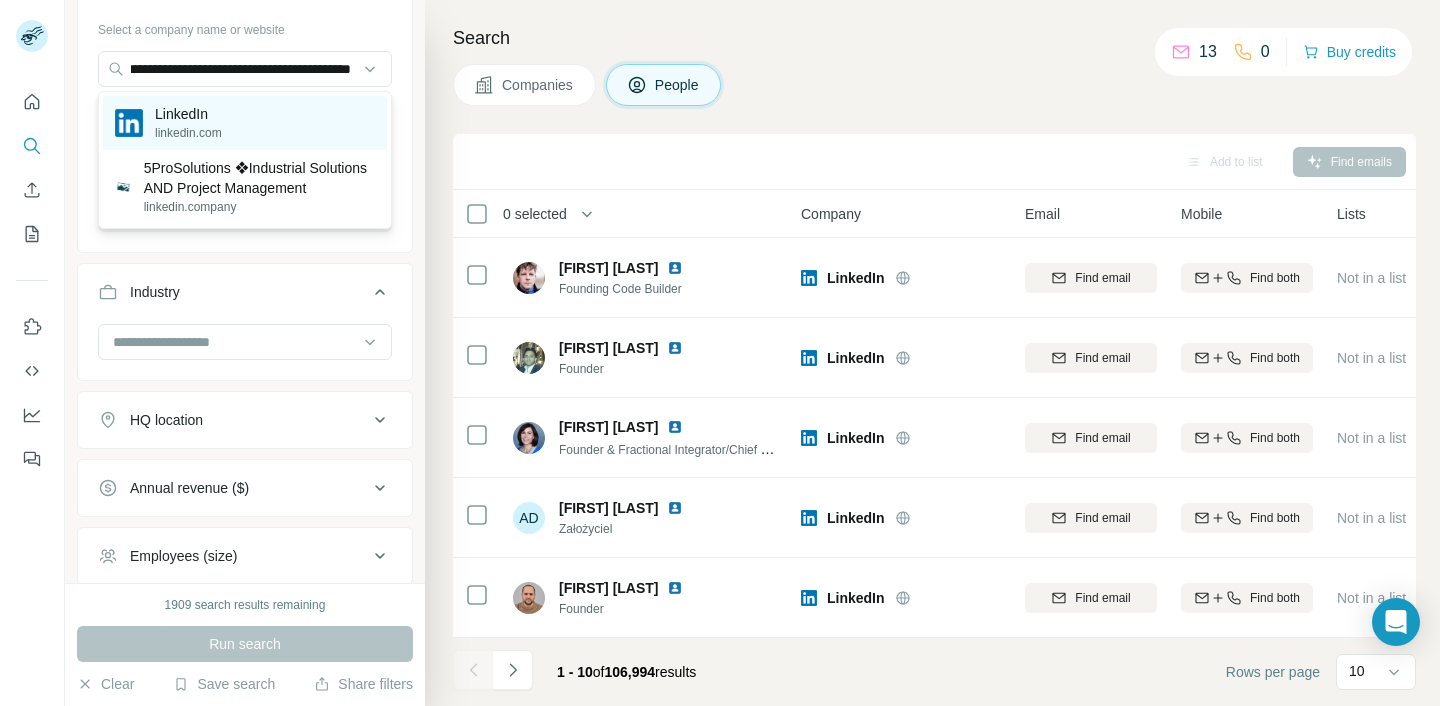 click on "LinkedIn linkedin.com" at bounding box center (168, 123) 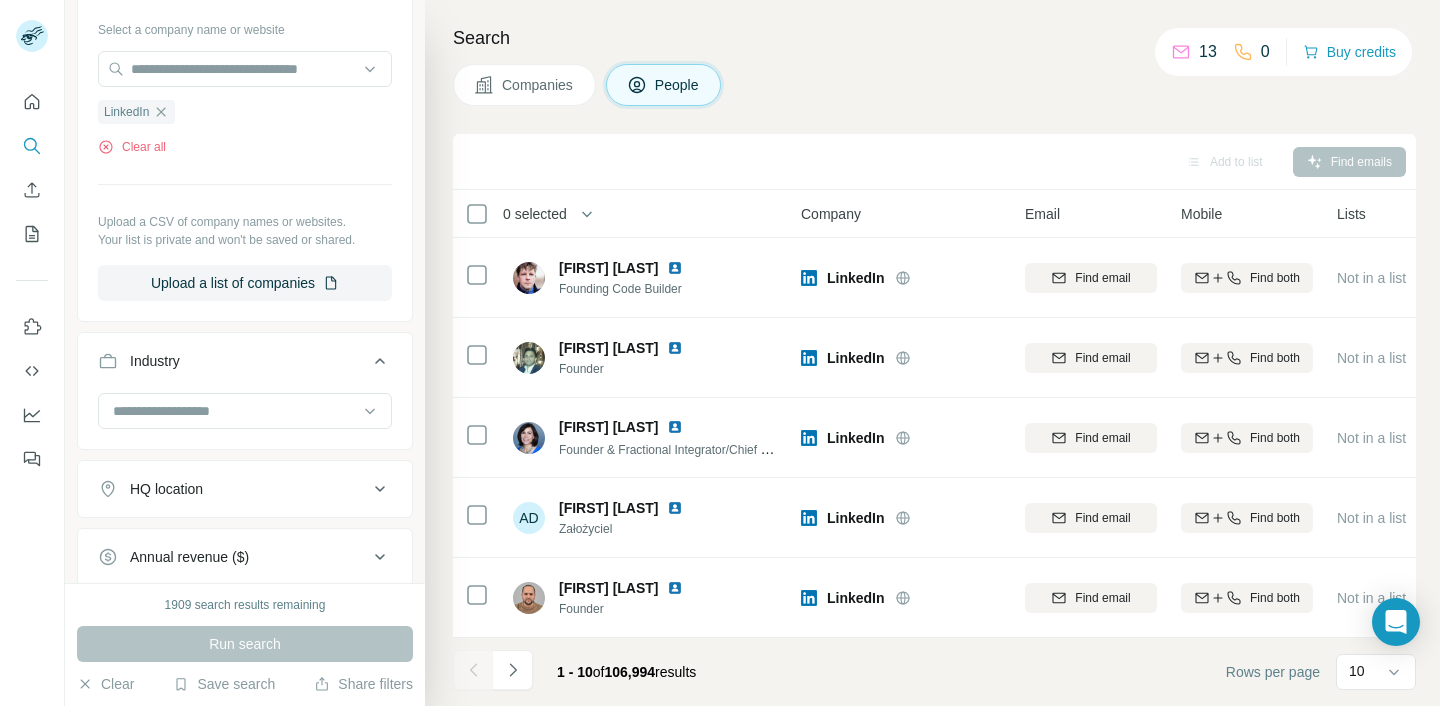 scroll, scrollTop: 0, scrollLeft: 0, axis: both 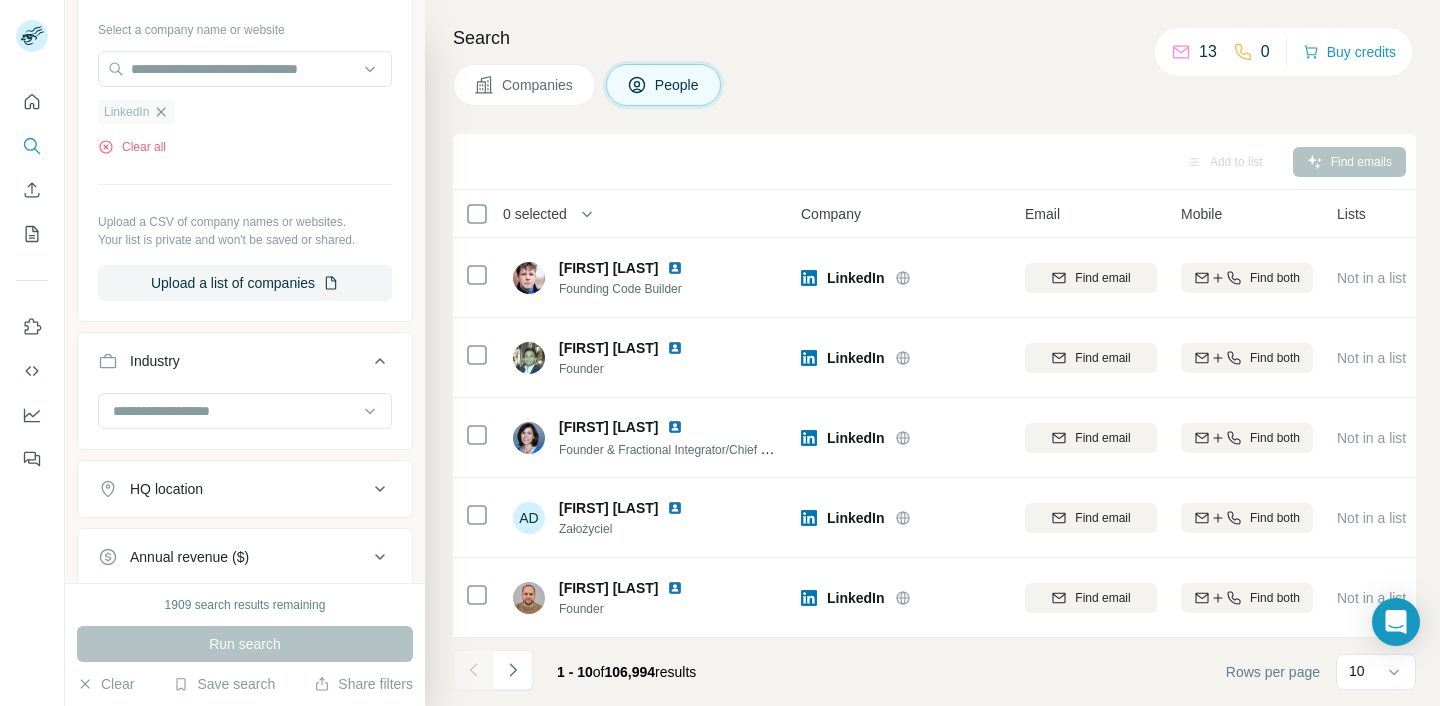 click 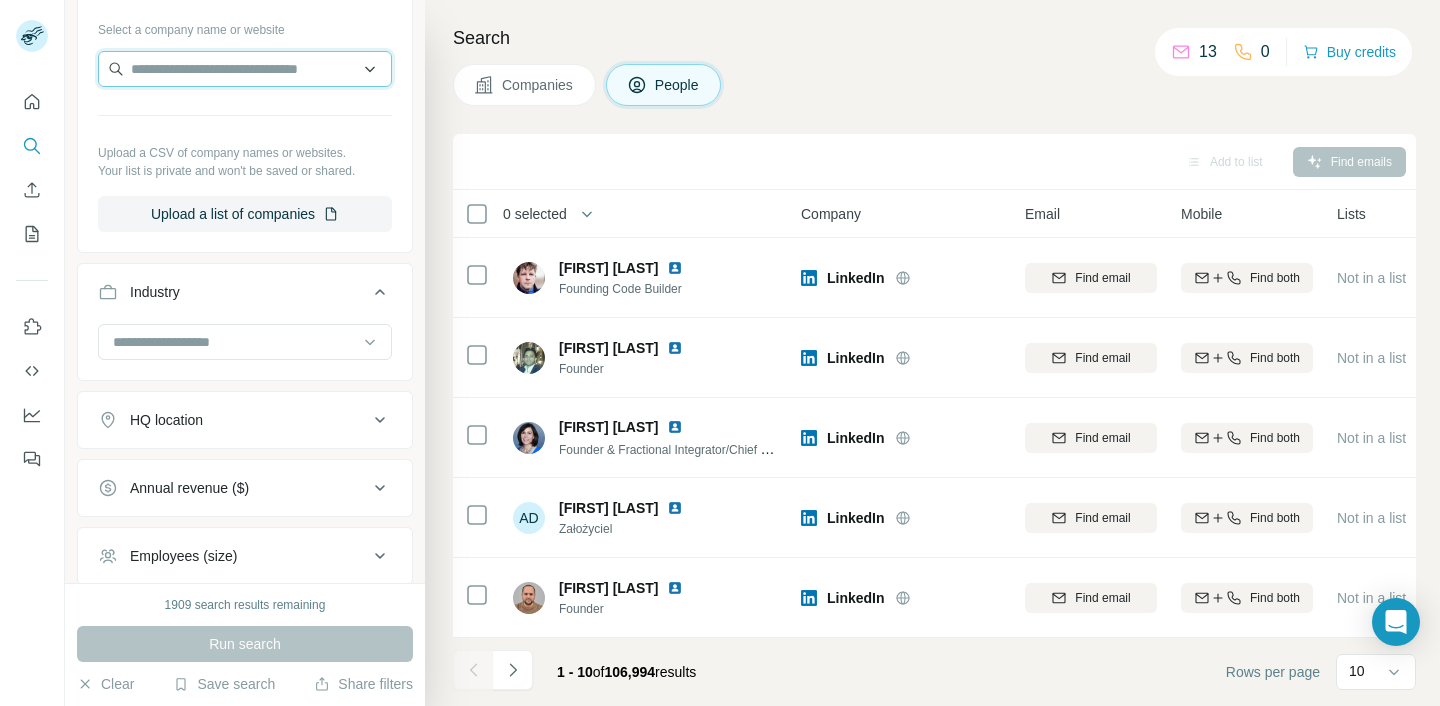 click at bounding box center (245, 69) 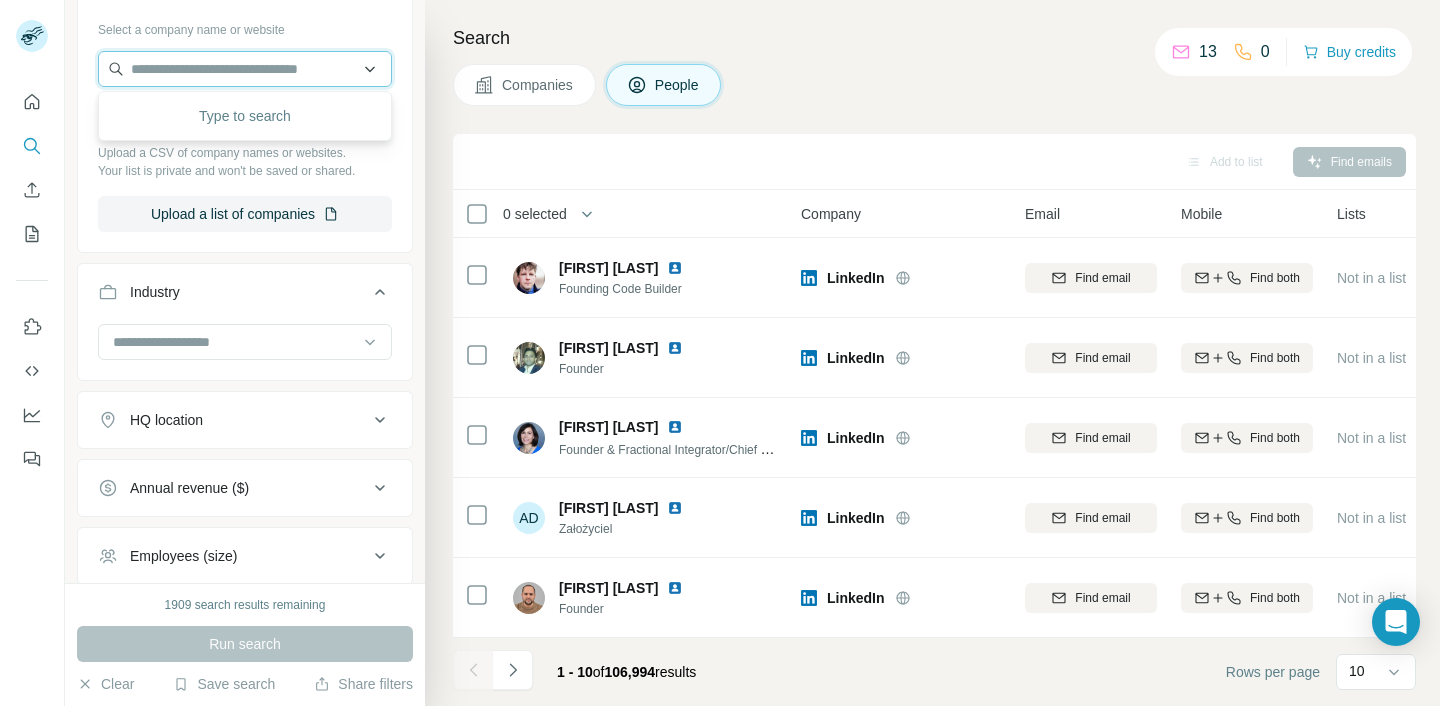 click at bounding box center [245, 69] 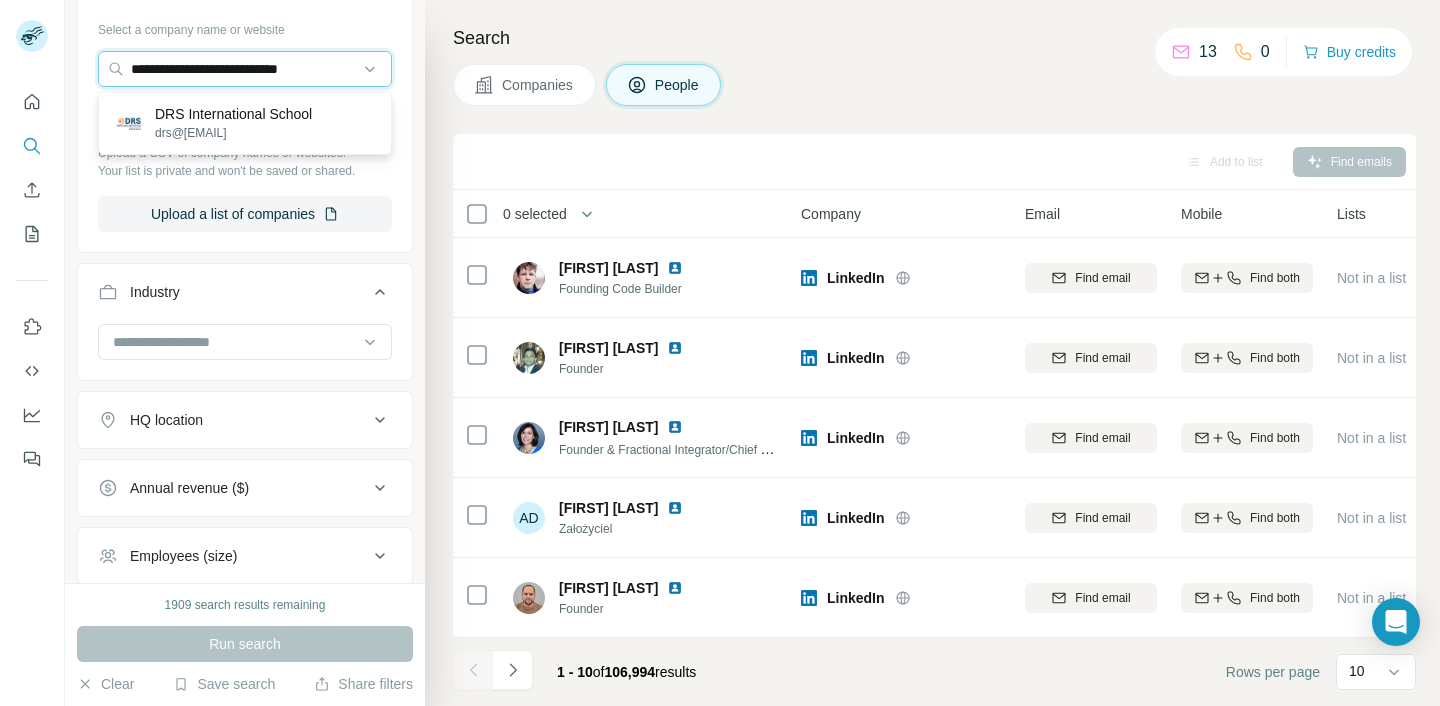 type on "**********" 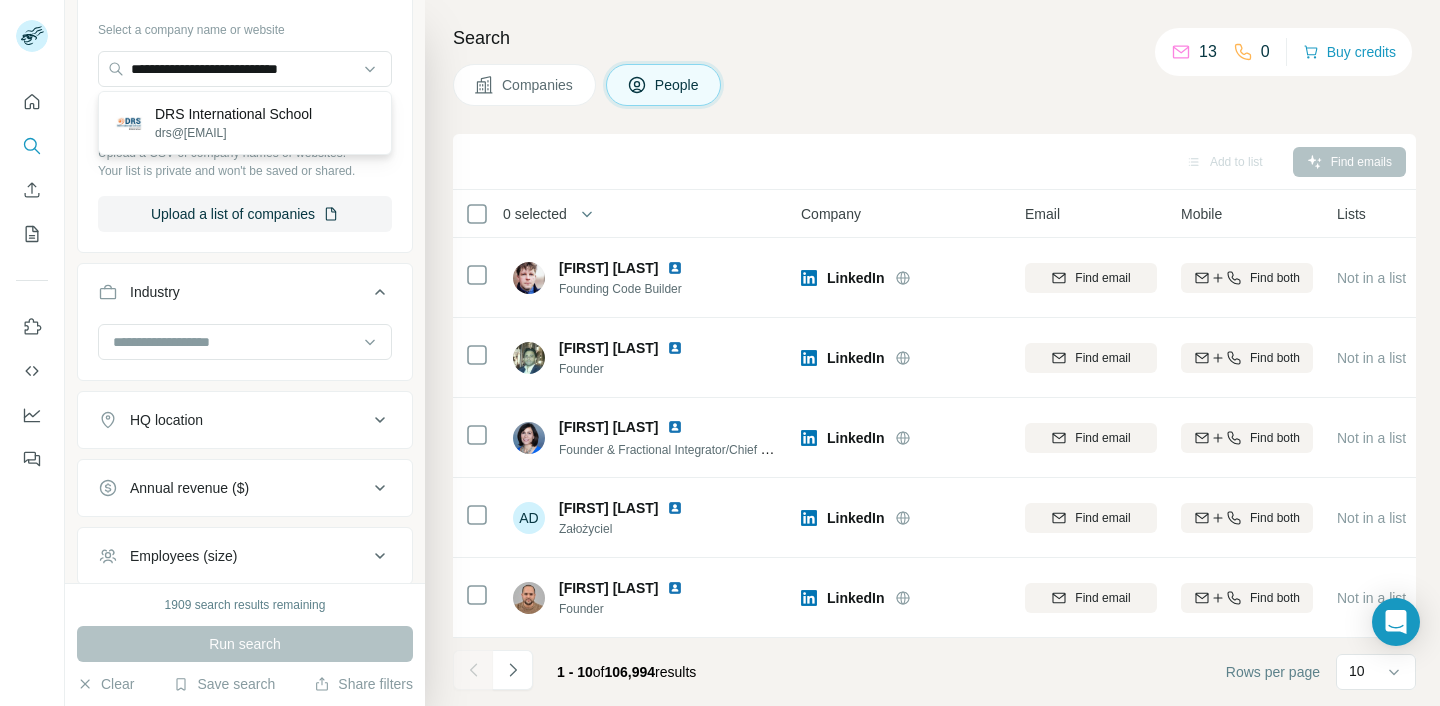 click on "DRS International School" at bounding box center [233, 114] 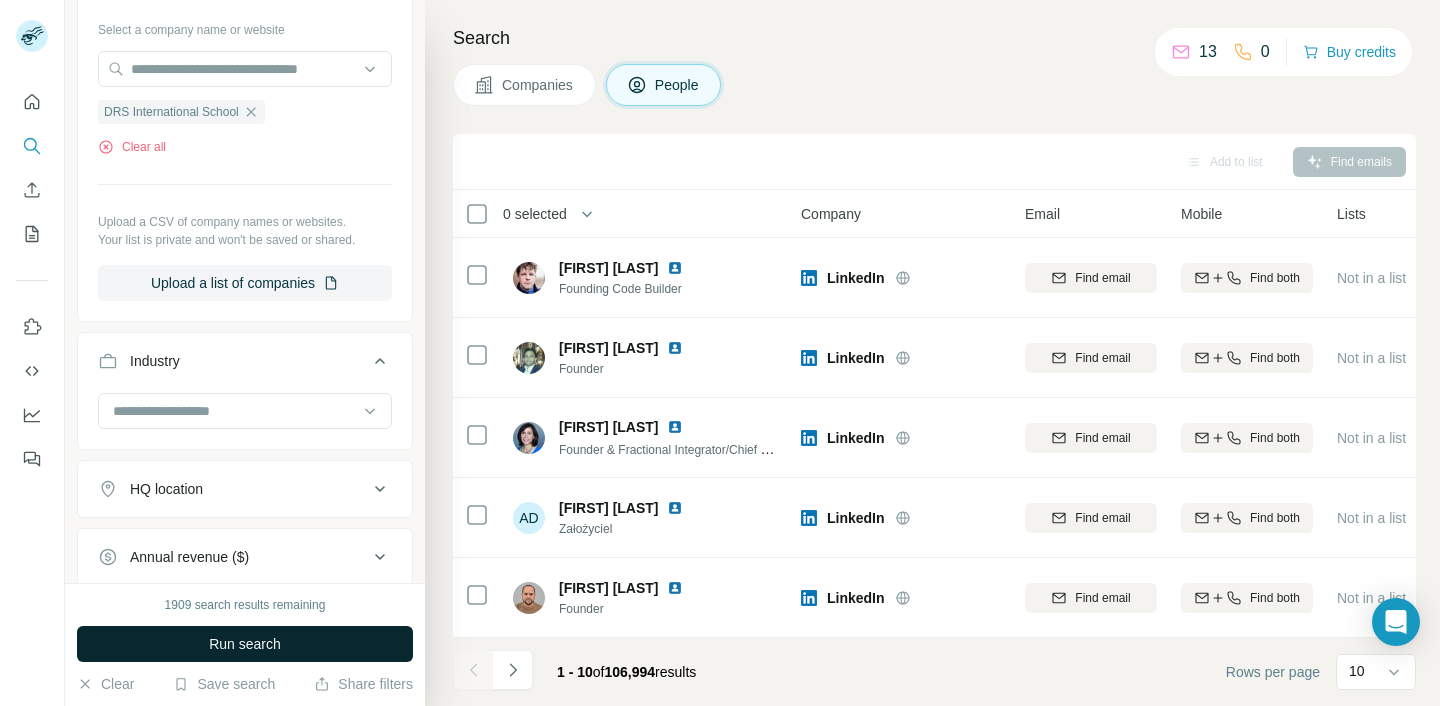 click on "Run search" at bounding box center (245, 644) 